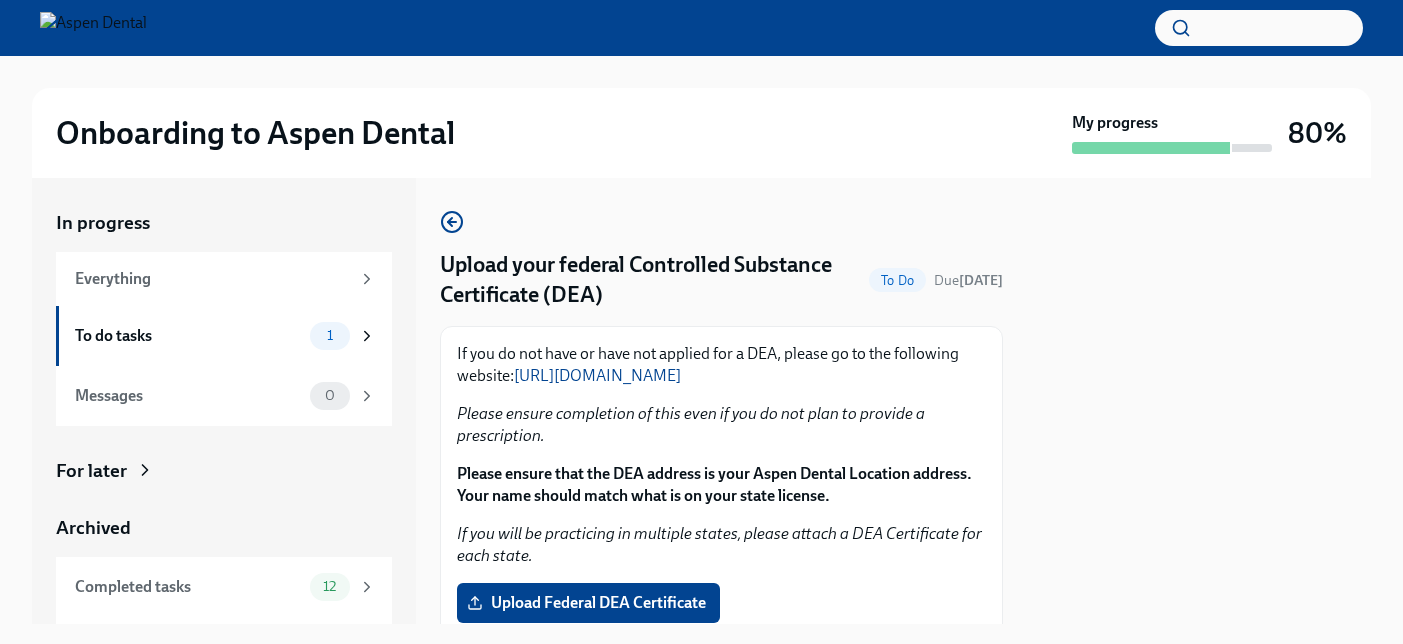 scroll, scrollTop: 0, scrollLeft: 0, axis: both 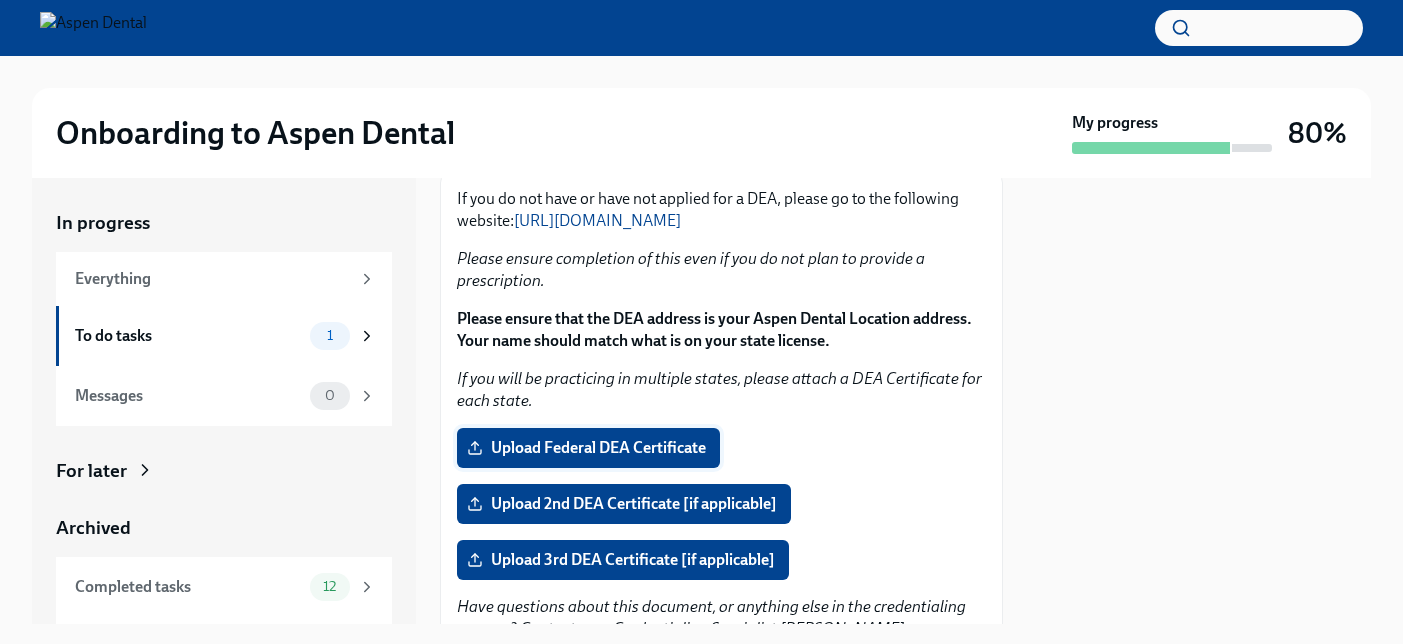 click on "Upload Federal DEA Certificate" at bounding box center [588, 448] 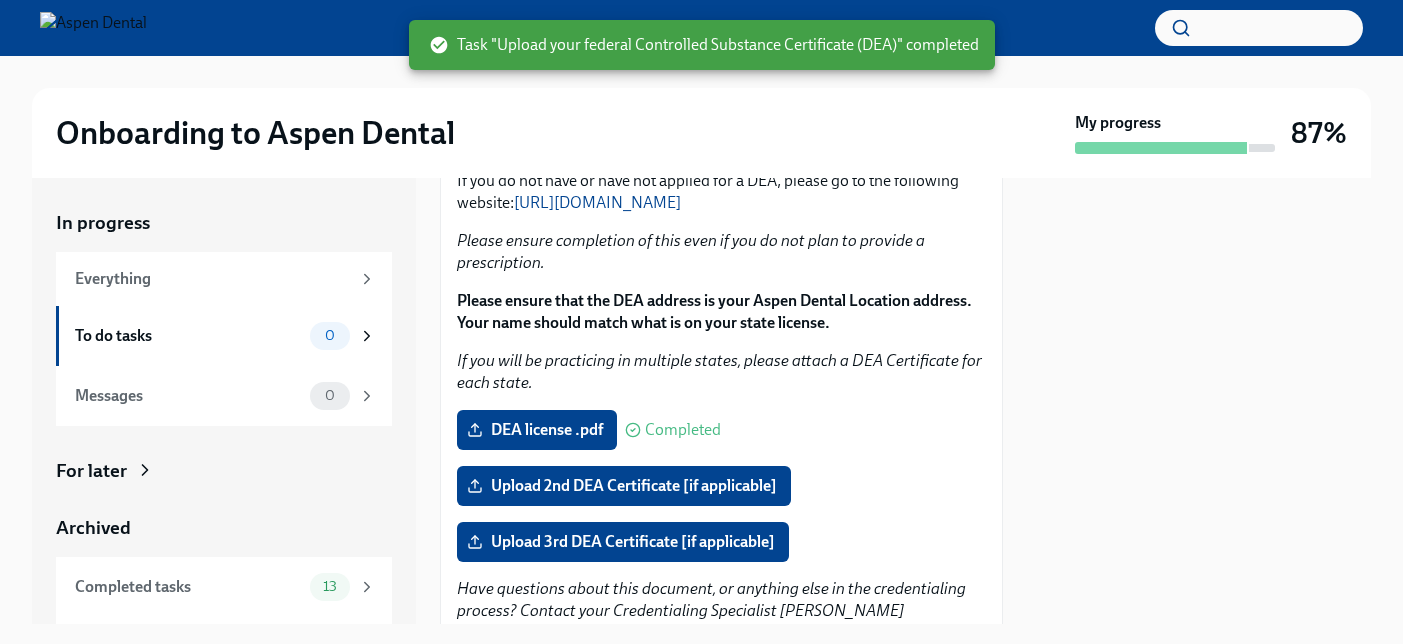 scroll, scrollTop: 274, scrollLeft: 0, axis: vertical 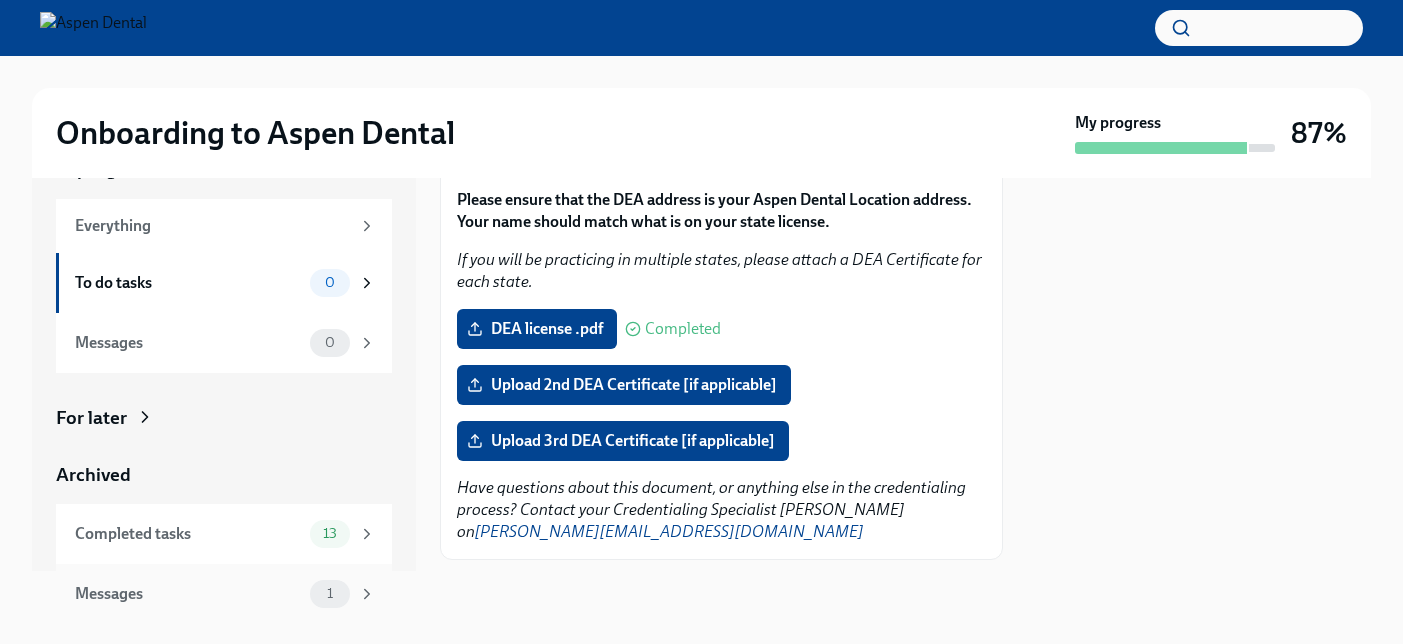 click on "Messages 1" at bounding box center [224, 594] 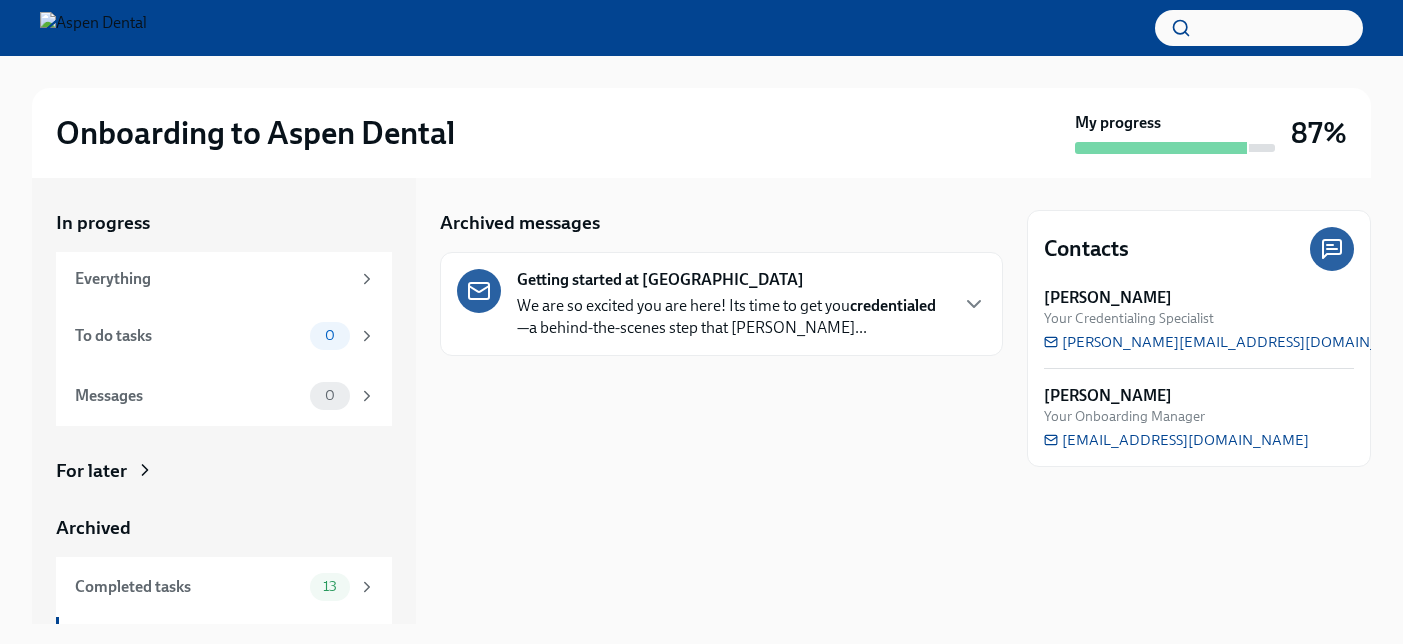 click on "In progress Everything To do tasks 0 Messages 0 For later Archived Completed tasks 13 Messages 1 Archived messages Getting started at Aspen Dental We are so excited you are here! Its time to get you  credentialed —a behind-the-scenes step that confi... Contacts Linda Alferez-Guzman Your Credentialing Specialist linda.alferezguzman@aspendental.com Bijal Amin Your Onboarding Manager bamin@aspendental.com" at bounding box center (701, 401) 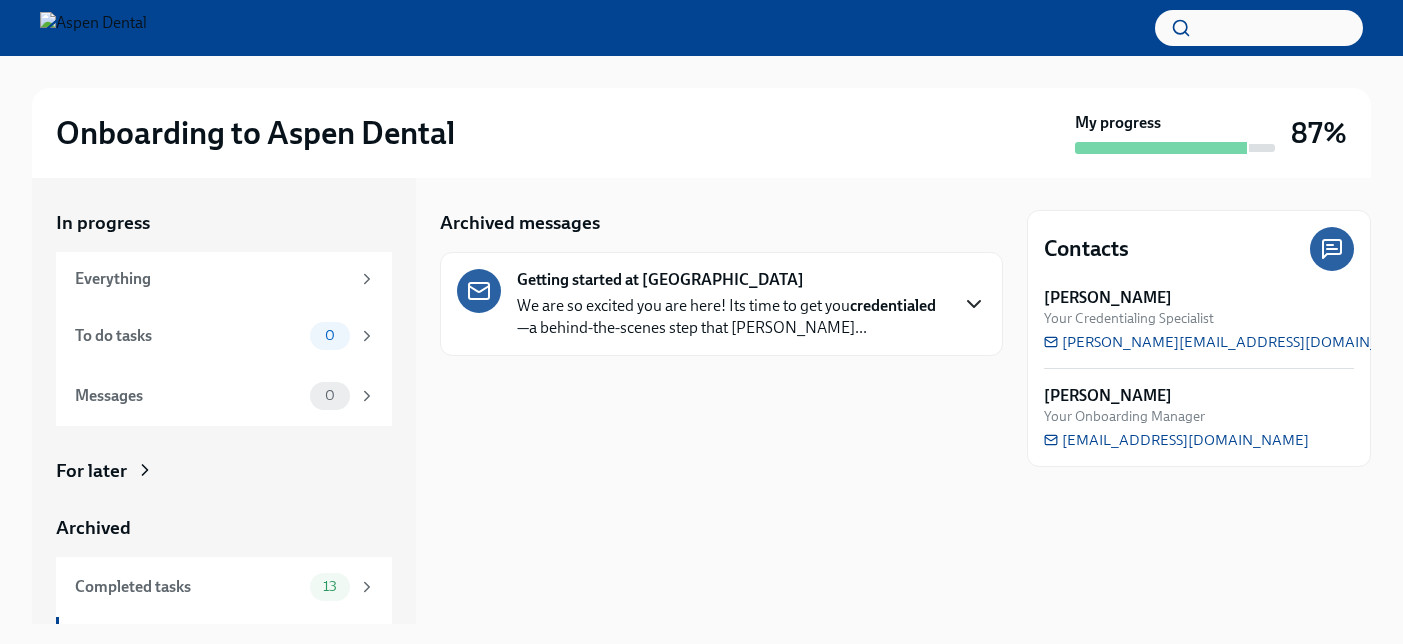 click 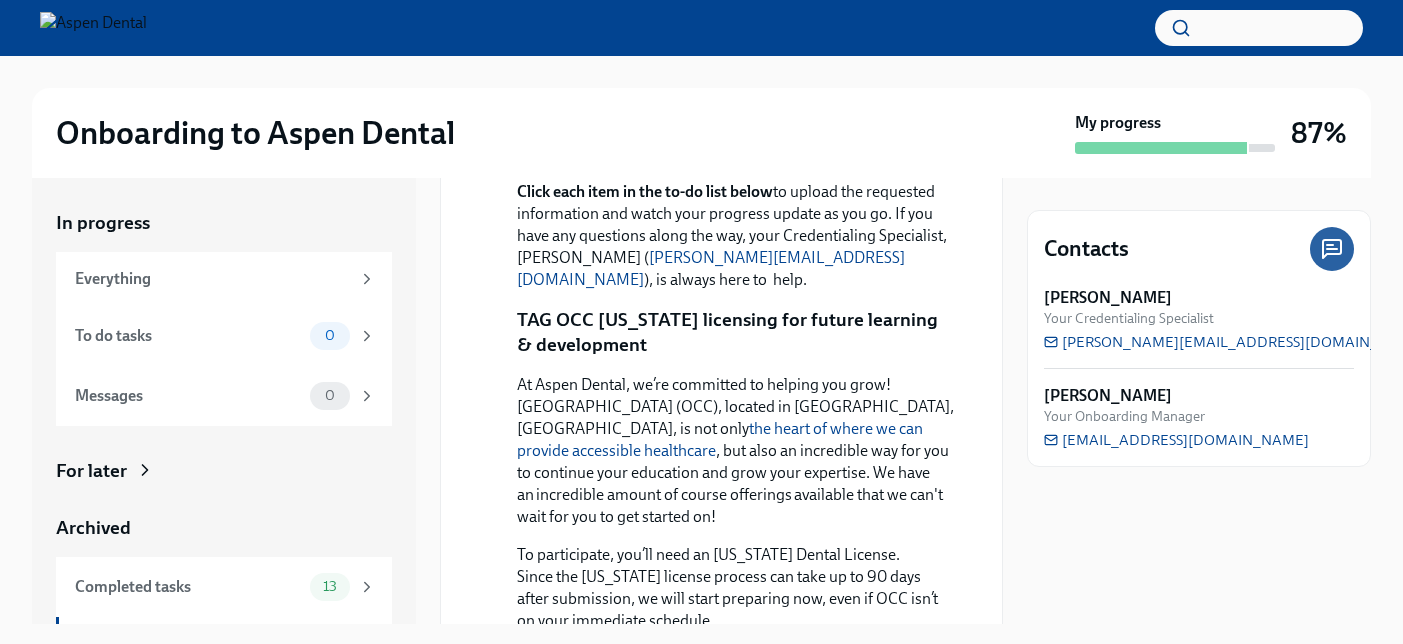 scroll, scrollTop: 1919, scrollLeft: 0, axis: vertical 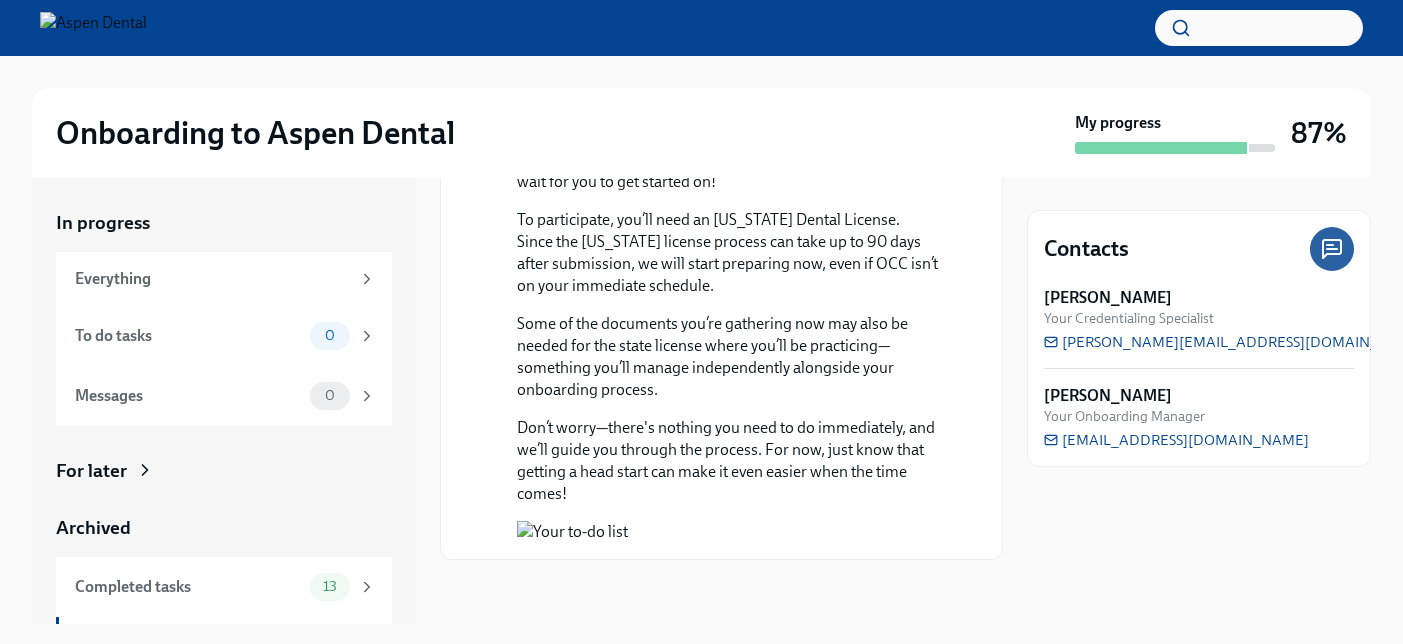 click at bounding box center [735, 532] 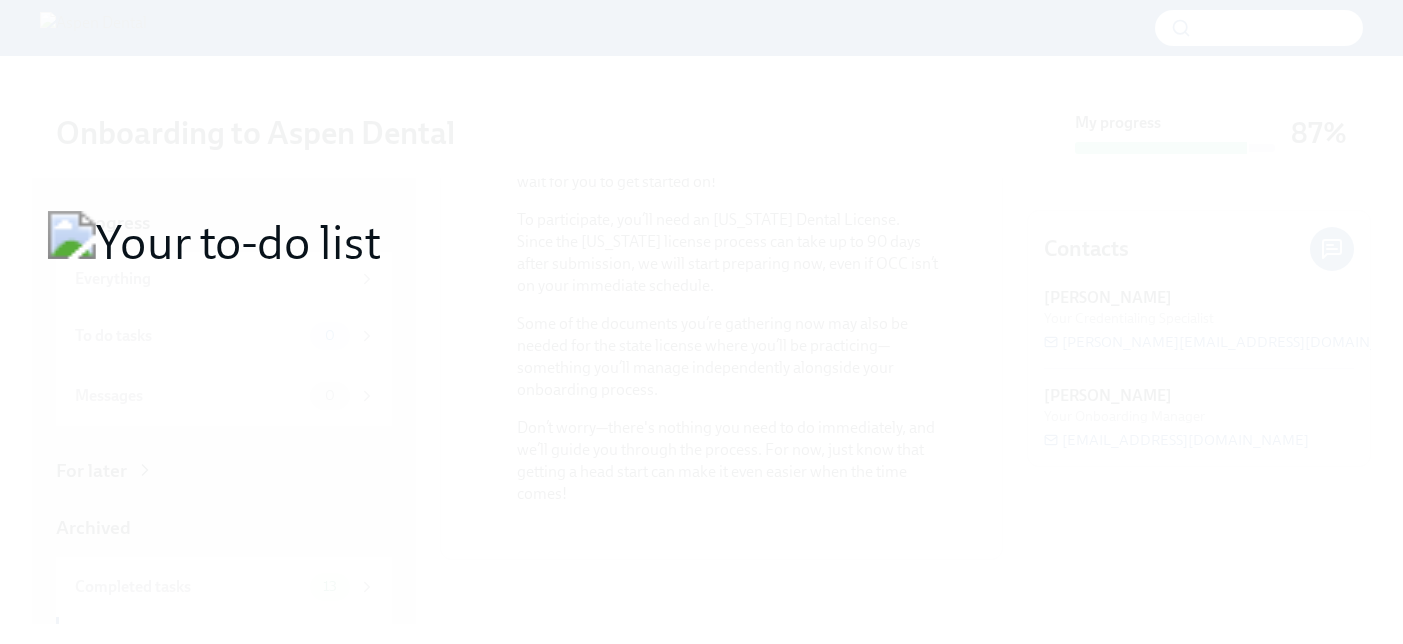 click at bounding box center (701, 322) 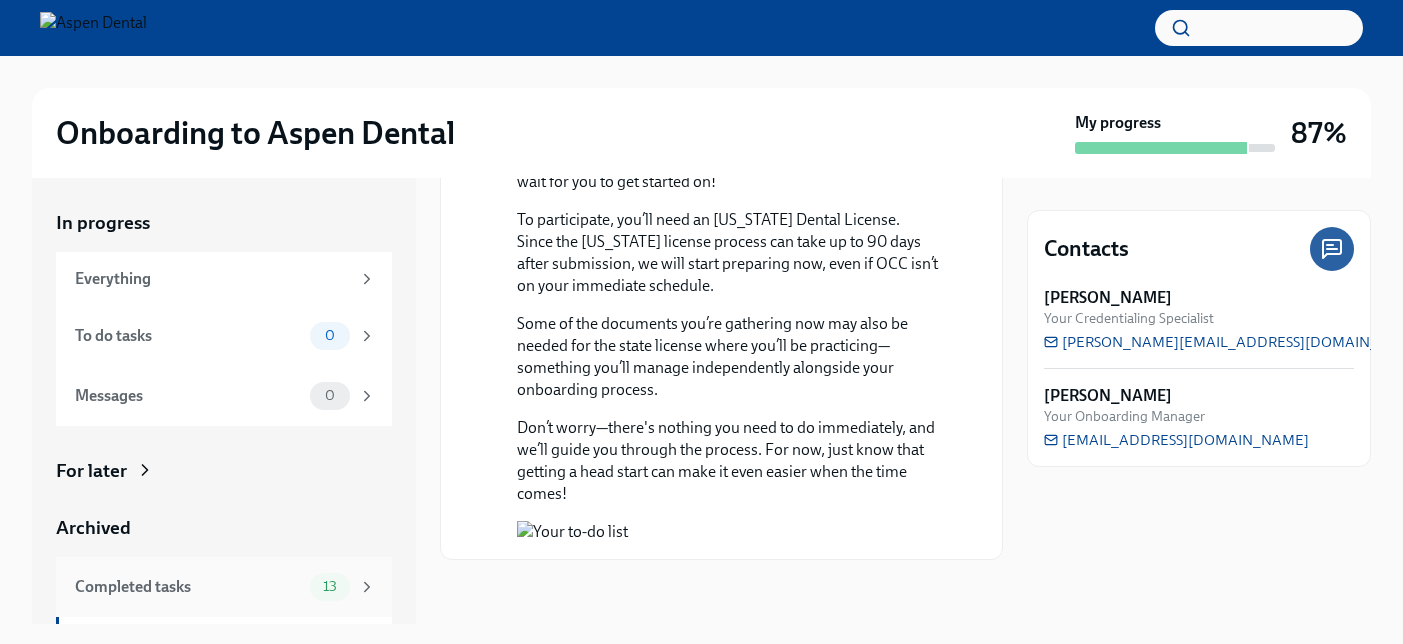 click on "Completed tasks" at bounding box center (188, 587) 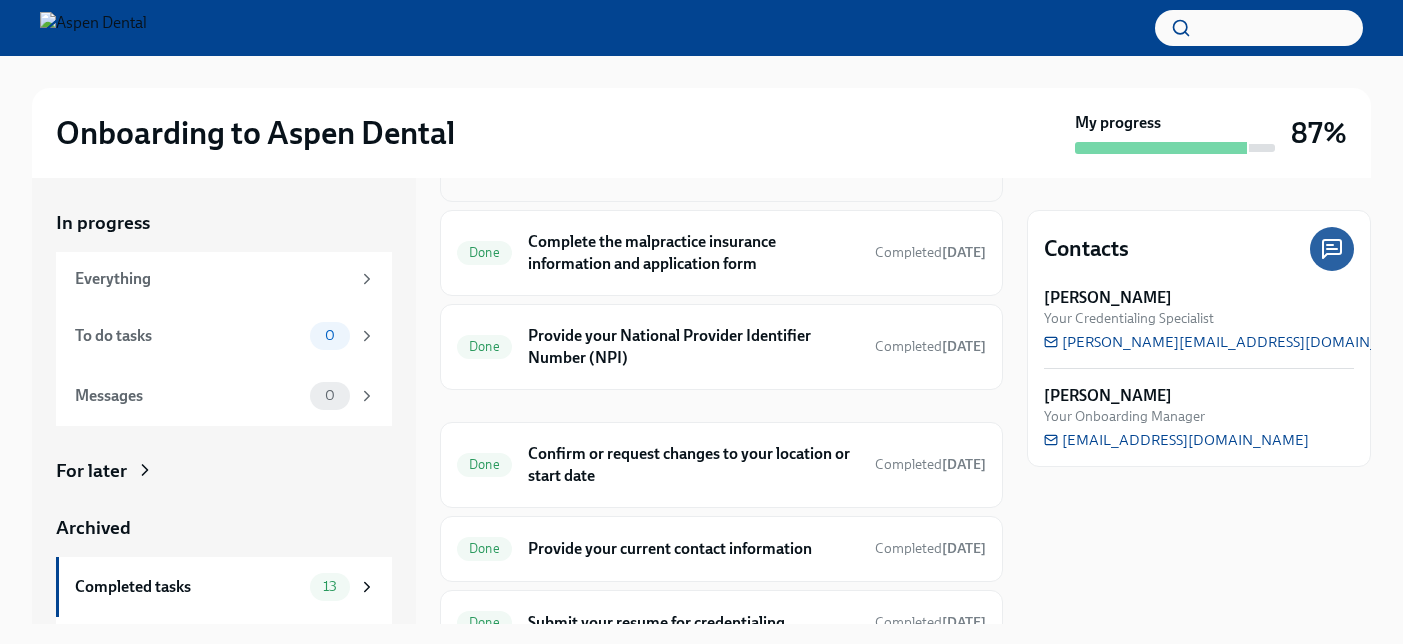 scroll, scrollTop: 275, scrollLeft: 0, axis: vertical 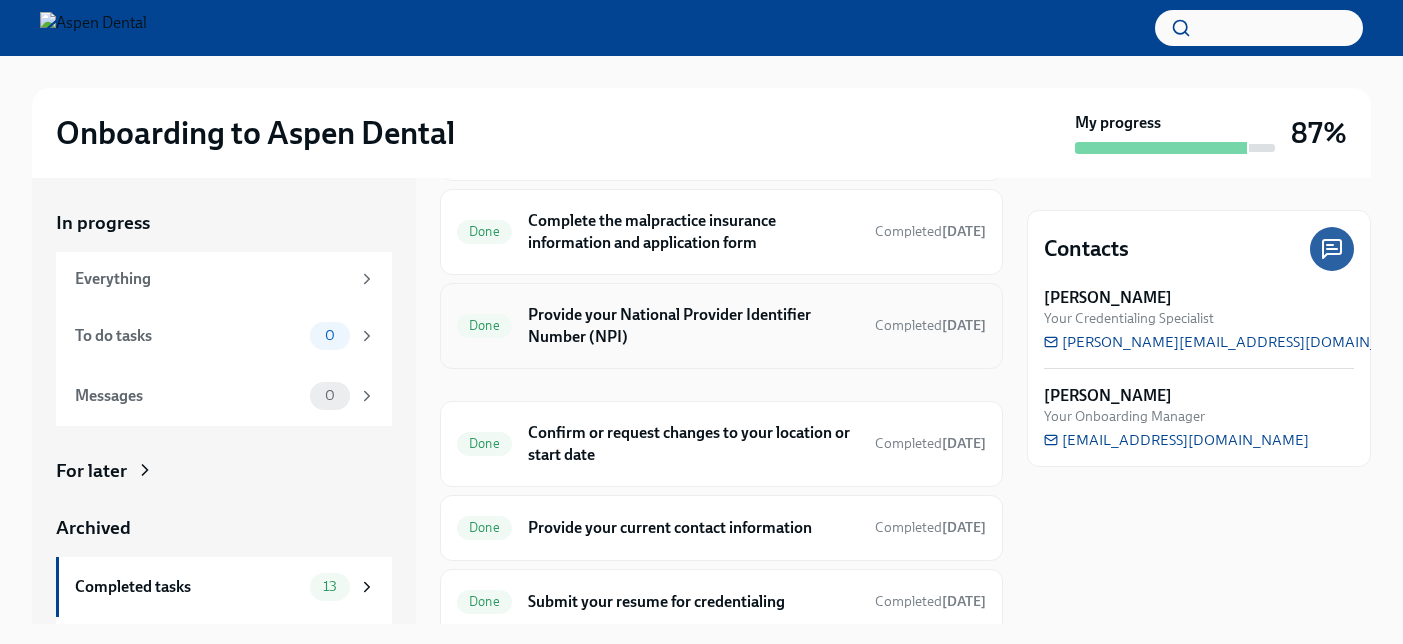 click on "Provide your National Provider Identifier Number (NPI)" at bounding box center (693, 326) 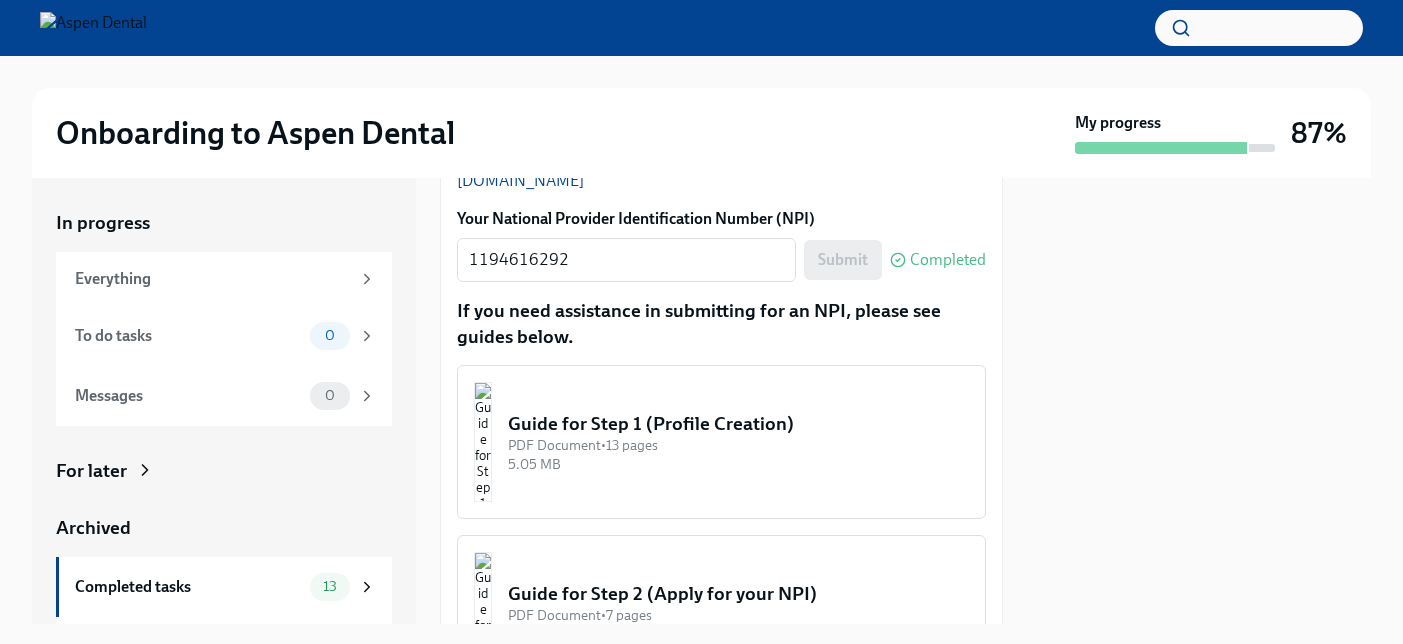 scroll, scrollTop: 0, scrollLeft: 0, axis: both 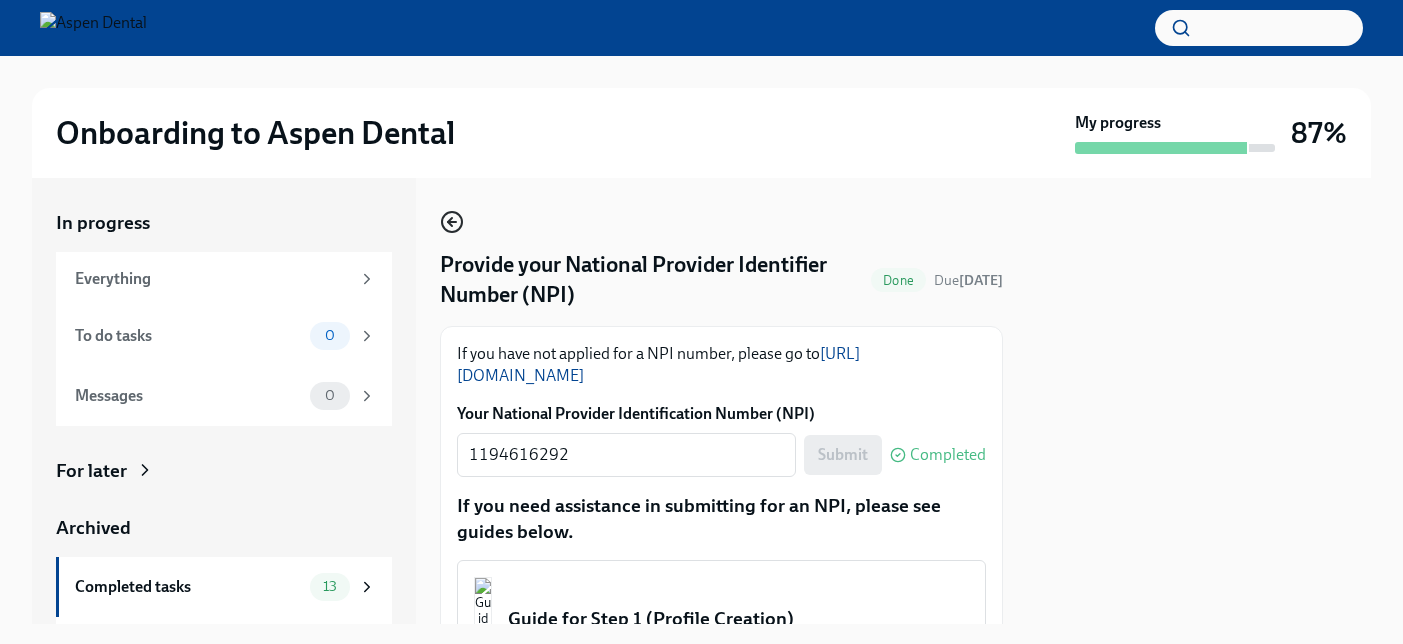 click 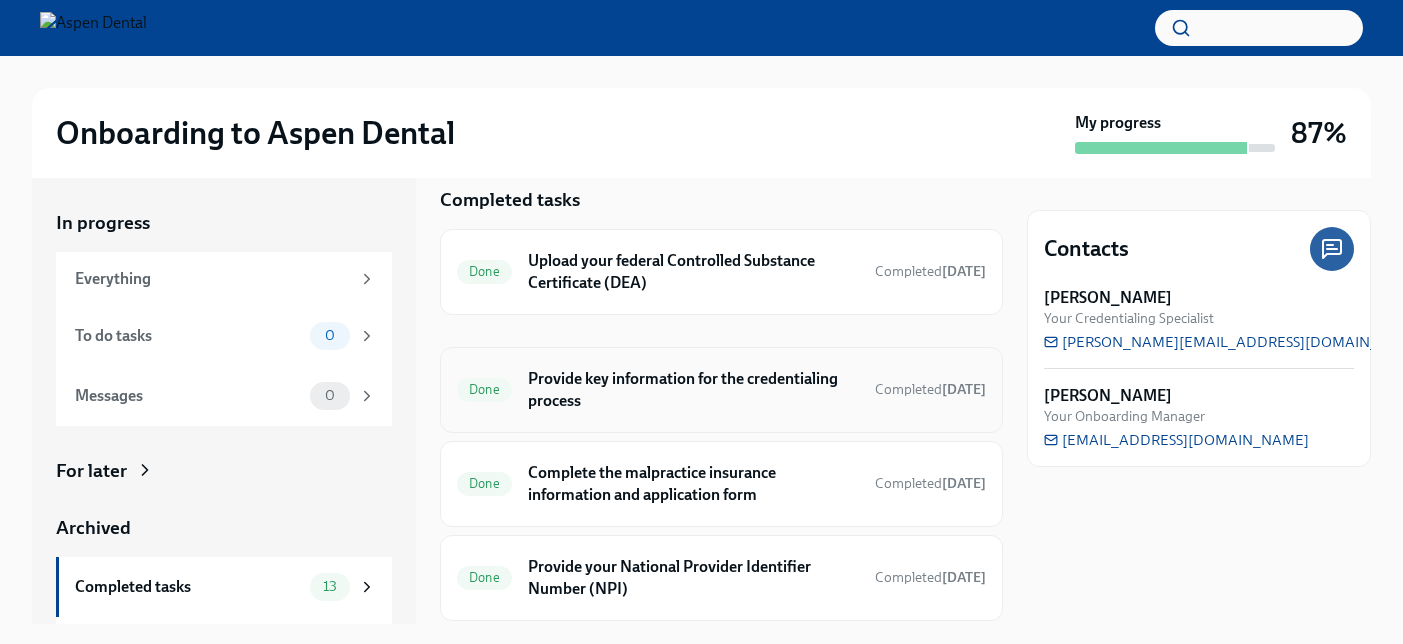 scroll, scrollTop: 27, scrollLeft: 0, axis: vertical 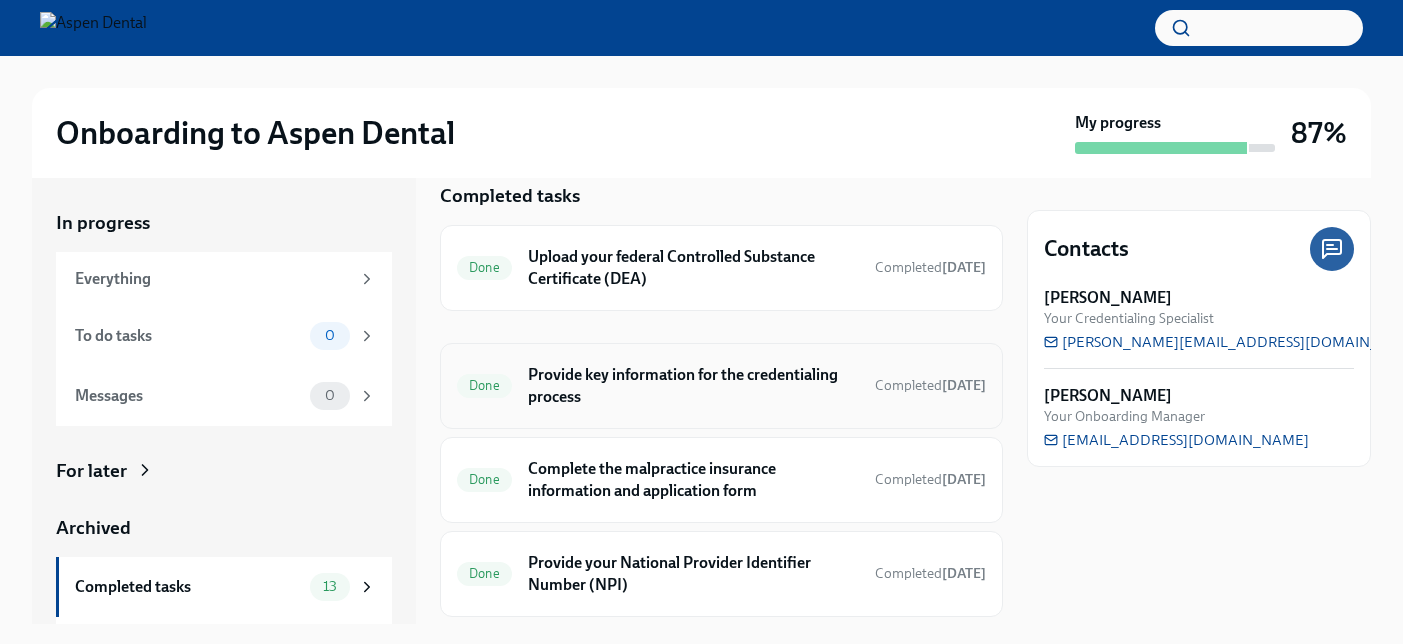 click on "Provide key information for the credentialing process" at bounding box center [693, 386] 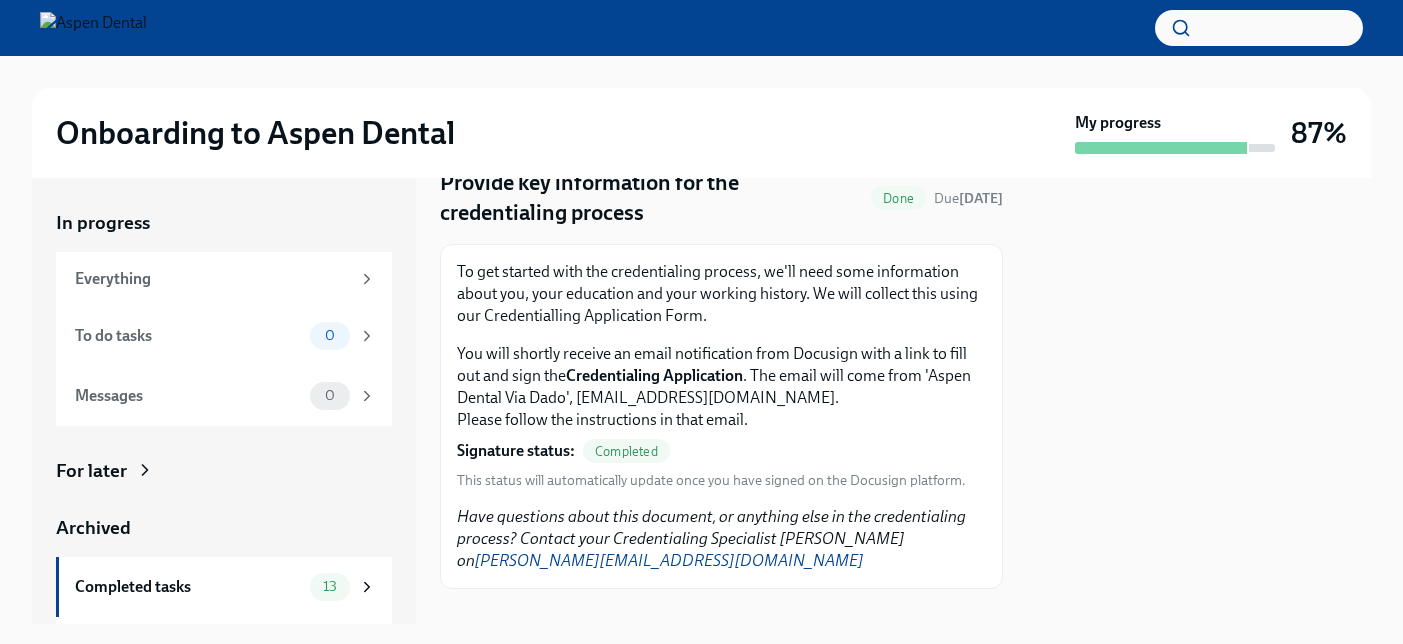 scroll, scrollTop: 111, scrollLeft: 0, axis: vertical 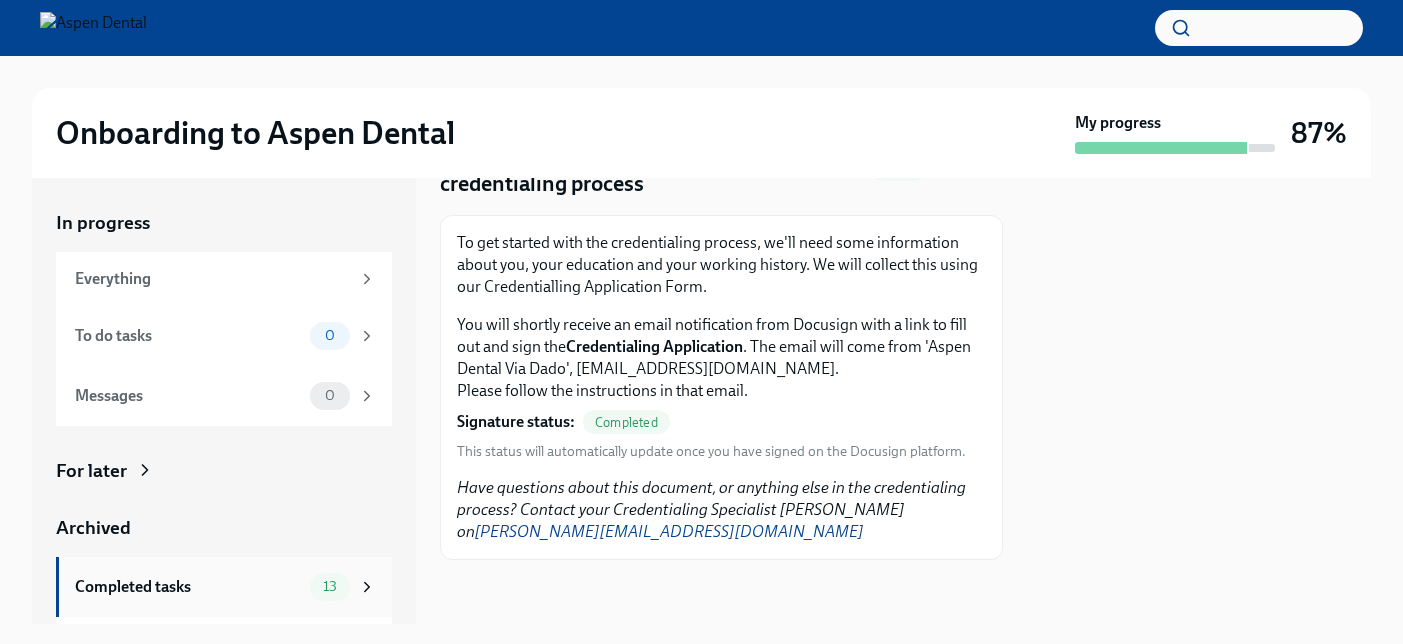 click on "13" at bounding box center [330, 586] 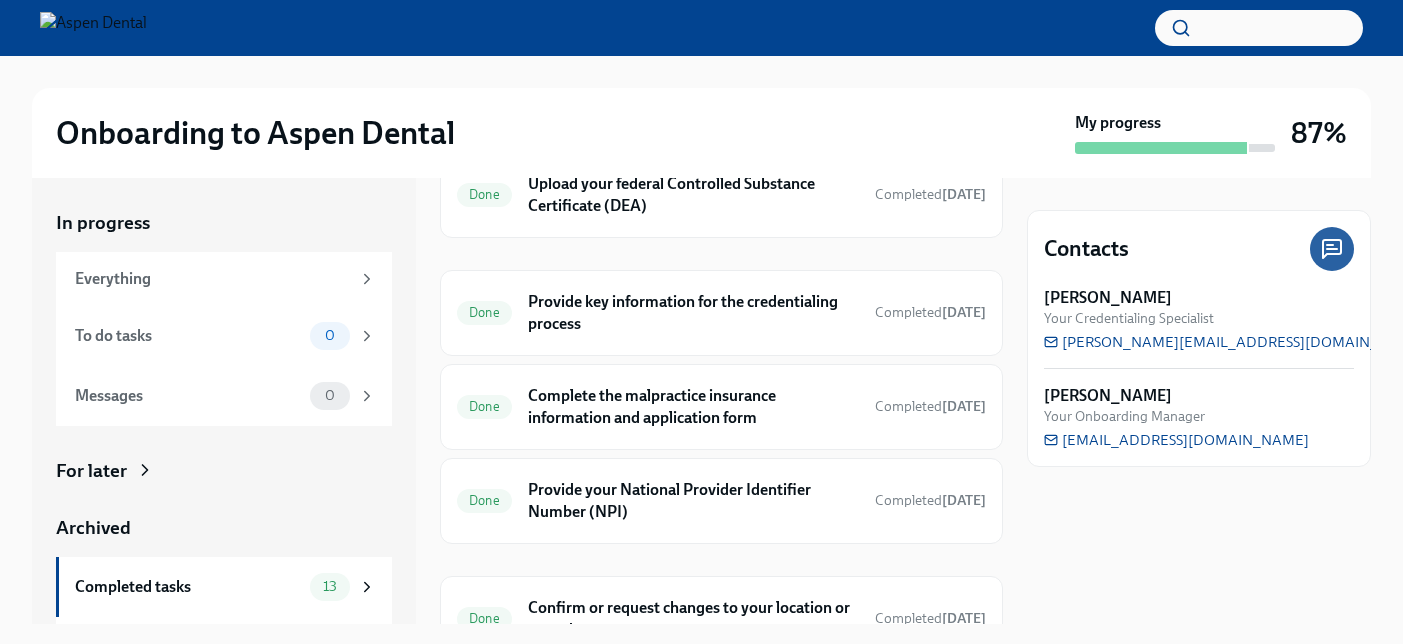 scroll, scrollTop: 103, scrollLeft: 0, axis: vertical 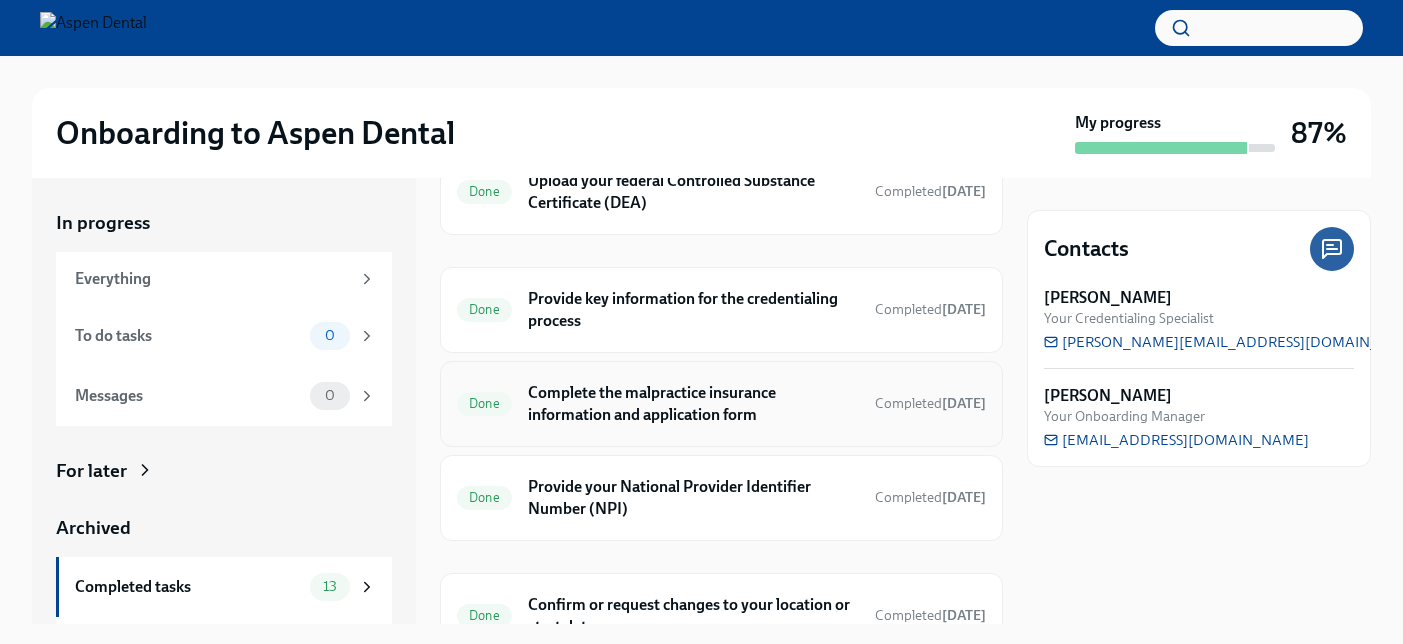 click on "Done Complete the malpractice insurance information and application form Completed  4 days ago" at bounding box center [721, 404] 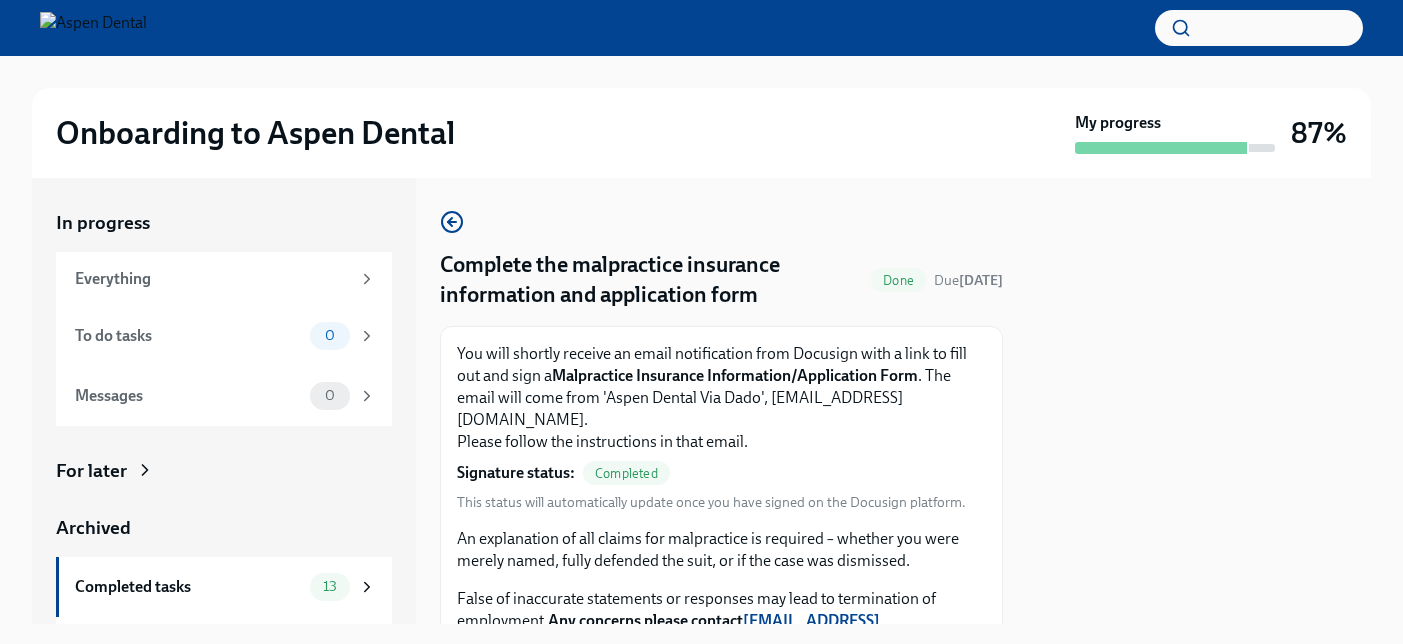 scroll, scrollTop: 67, scrollLeft: 0, axis: vertical 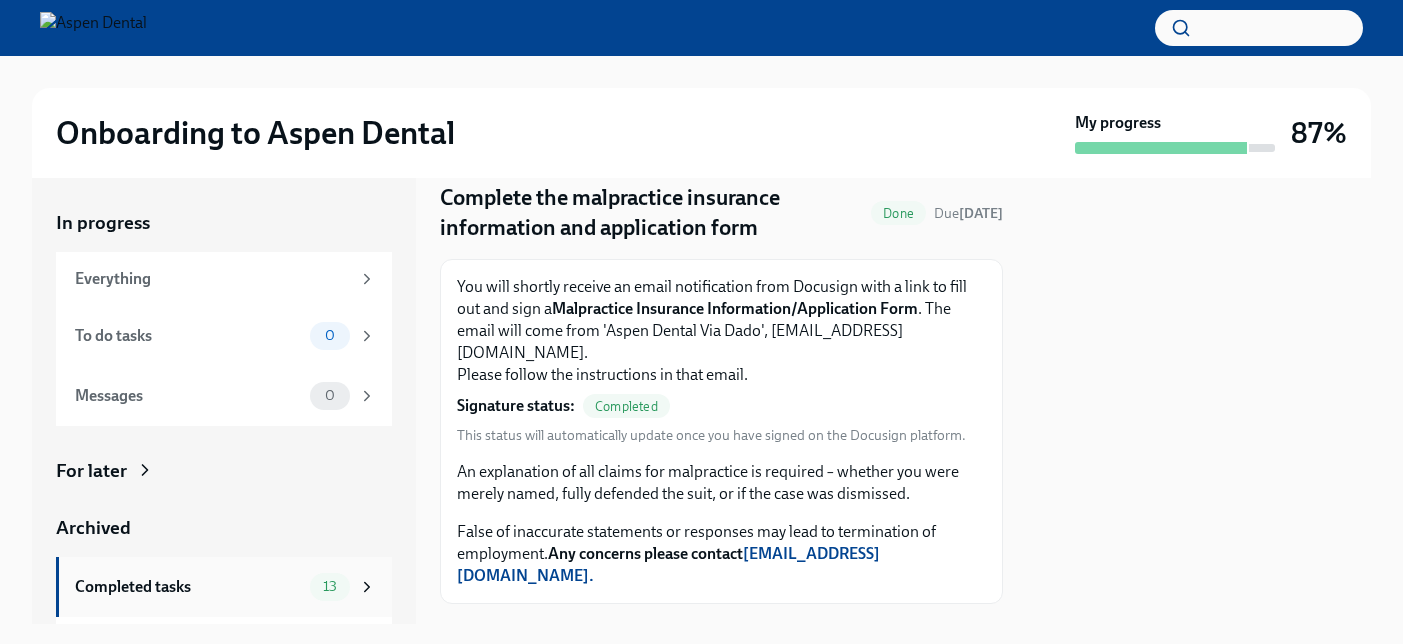 click on "Completed tasks 13" at bounding box center (224, 587) 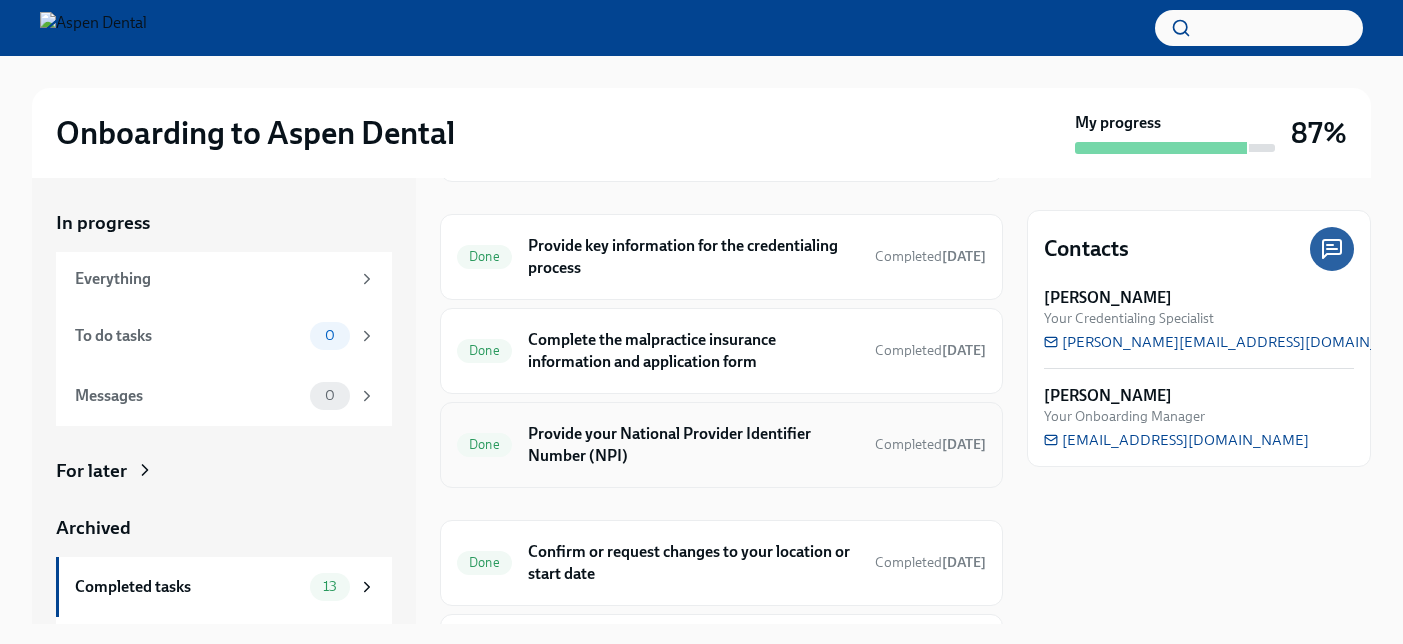 scroll, scrollTop: 173, scrollLeft: 0, axis: vertical 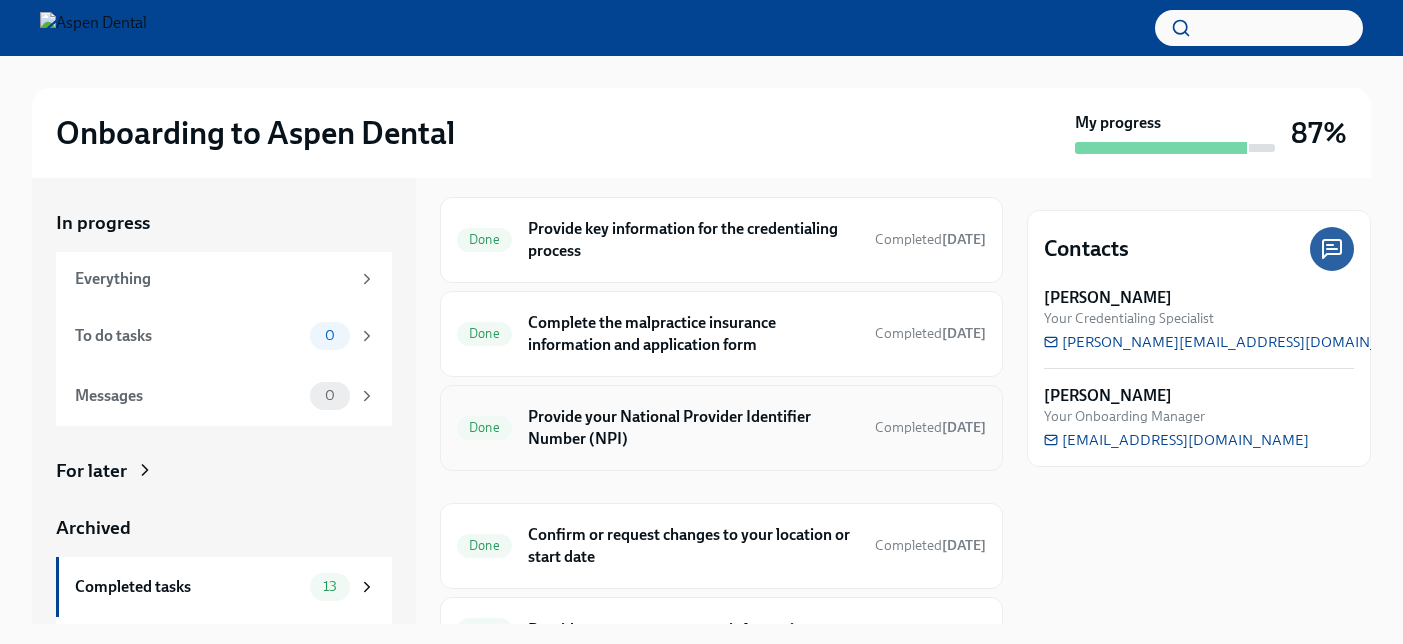 click on "Provide your National Provider Identifier Number (NPI)" at bounding box center [693, 428] 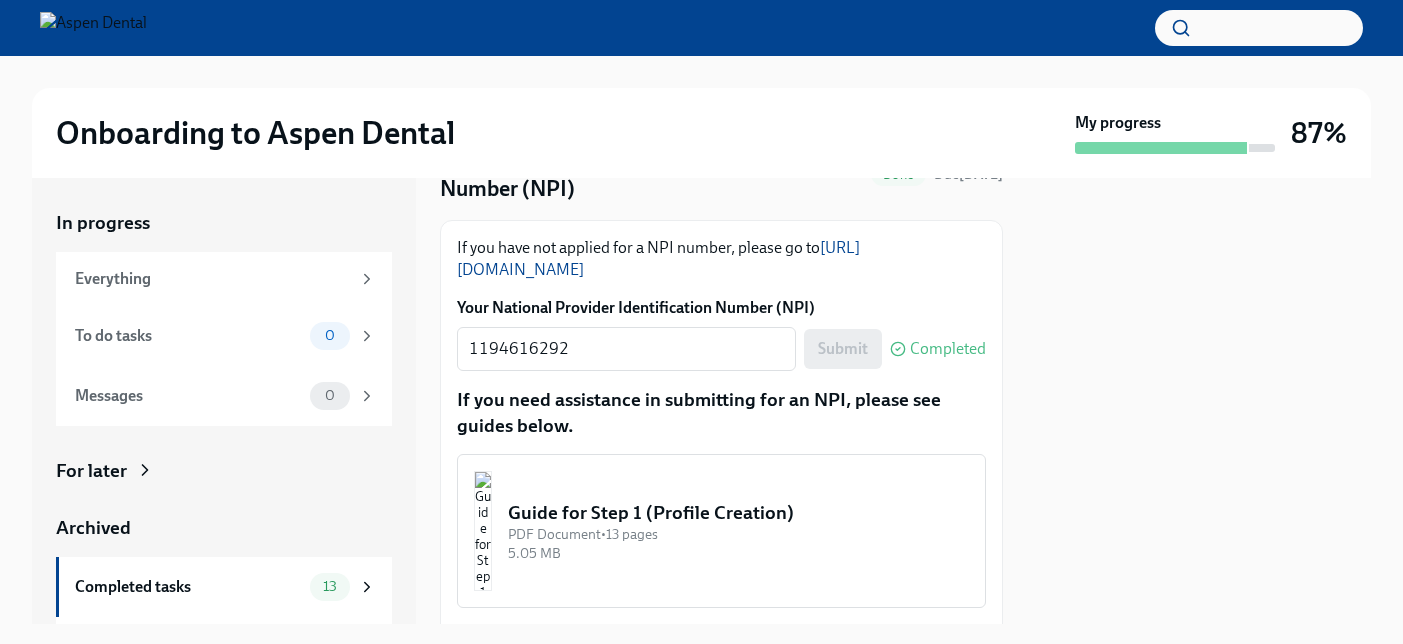 scroll, scrollTop: 0, scrollLeft: 0, axis: both 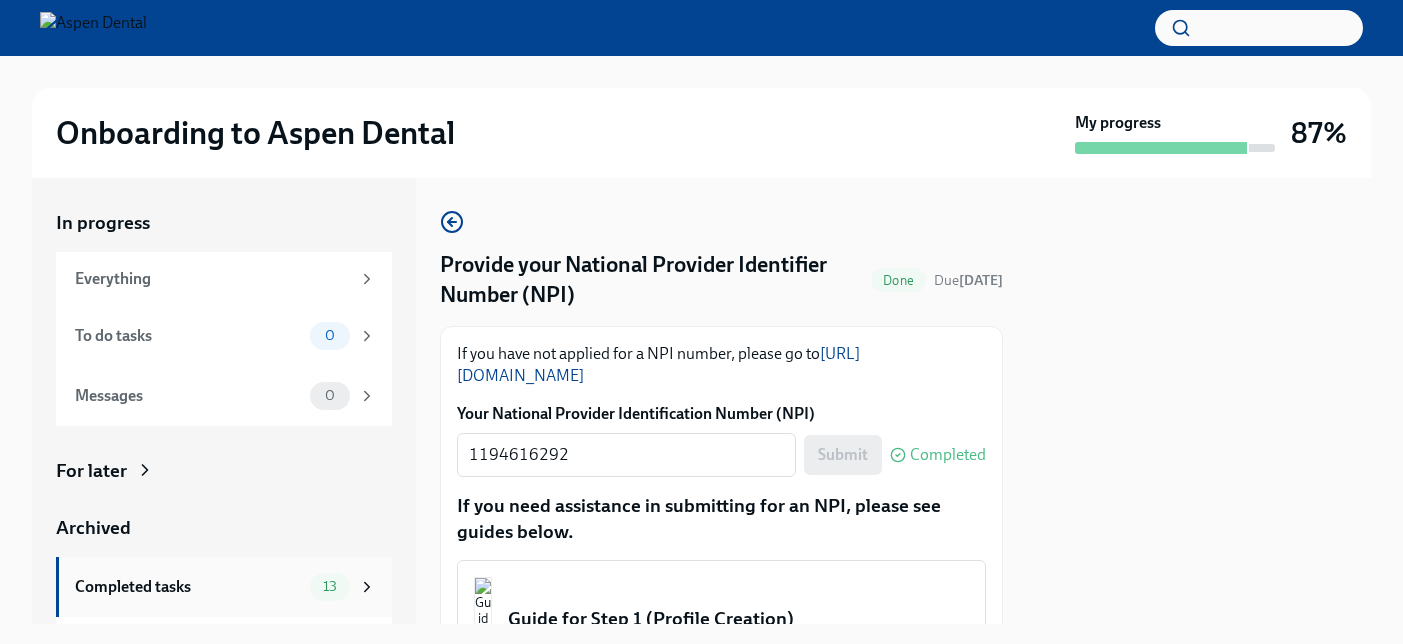 click on "Completed tasks" at bounding box center (188, 587) 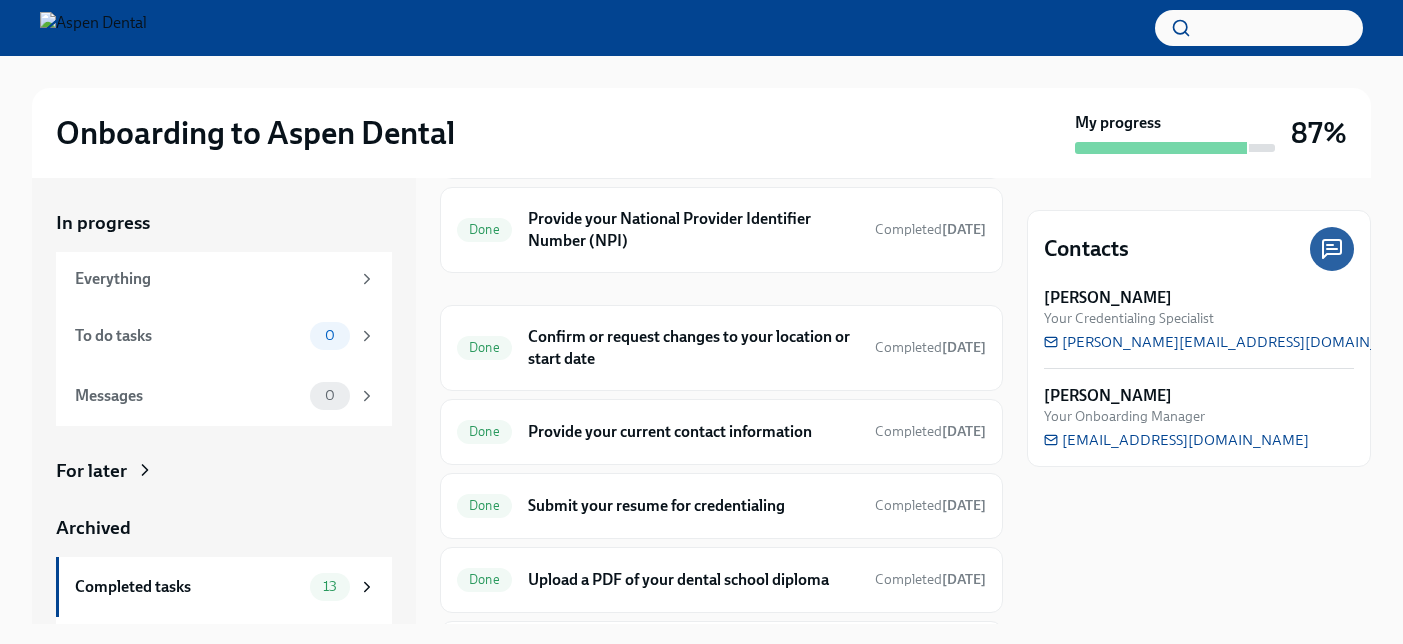 scroll, scrollTop: 402, scrollLeft: 0, axis: vertical 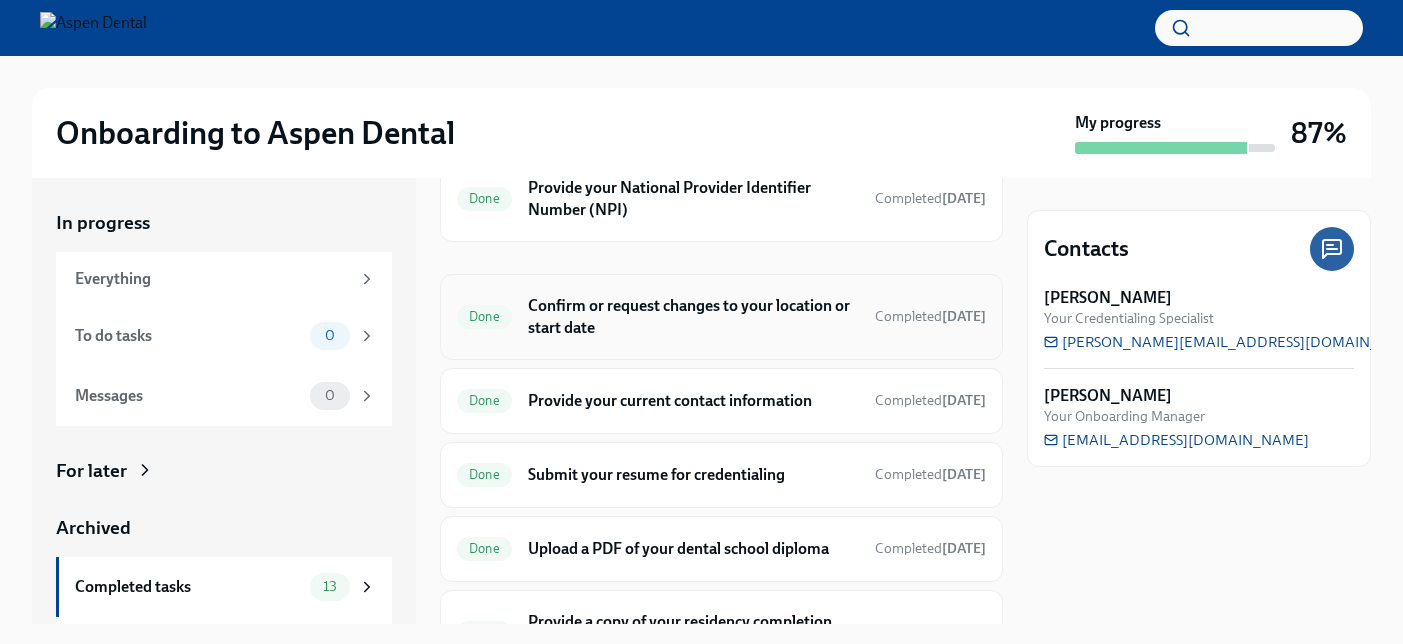 click on "Confirm or request changes to your location or start date" at bounding box center [693, 317] 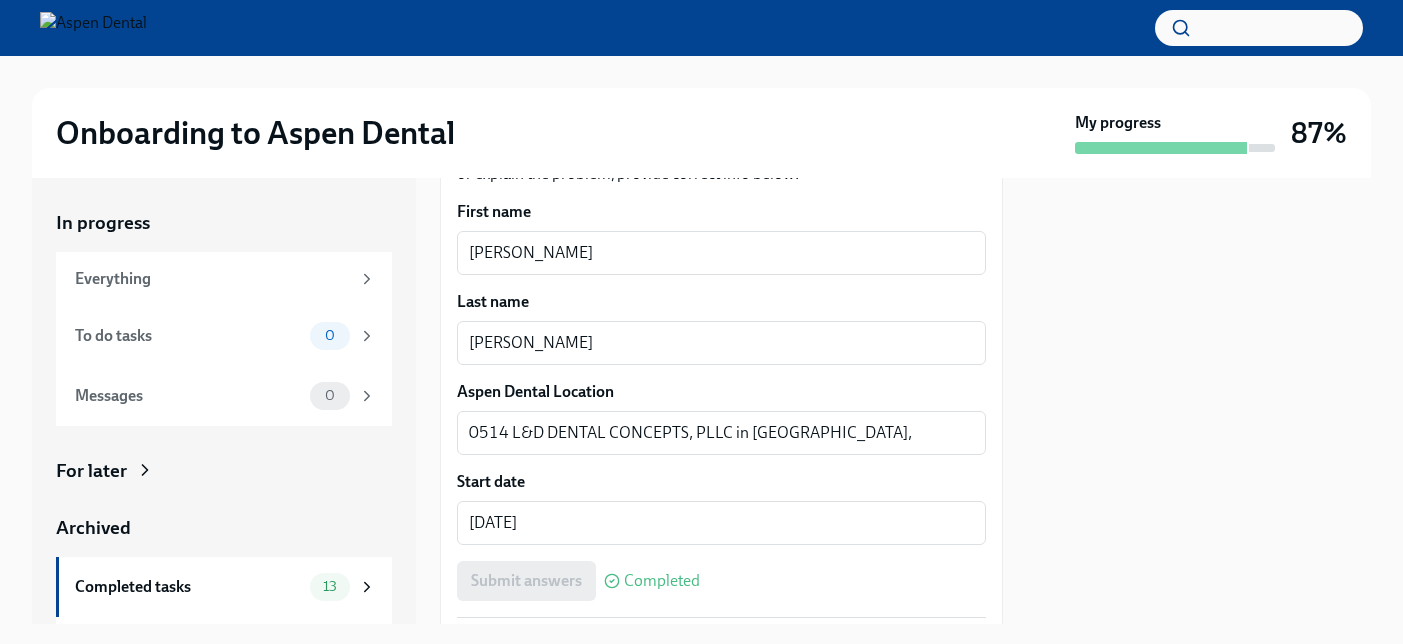 scroll, scrollTop: 557, scrollLeft: 0, axis: vertical 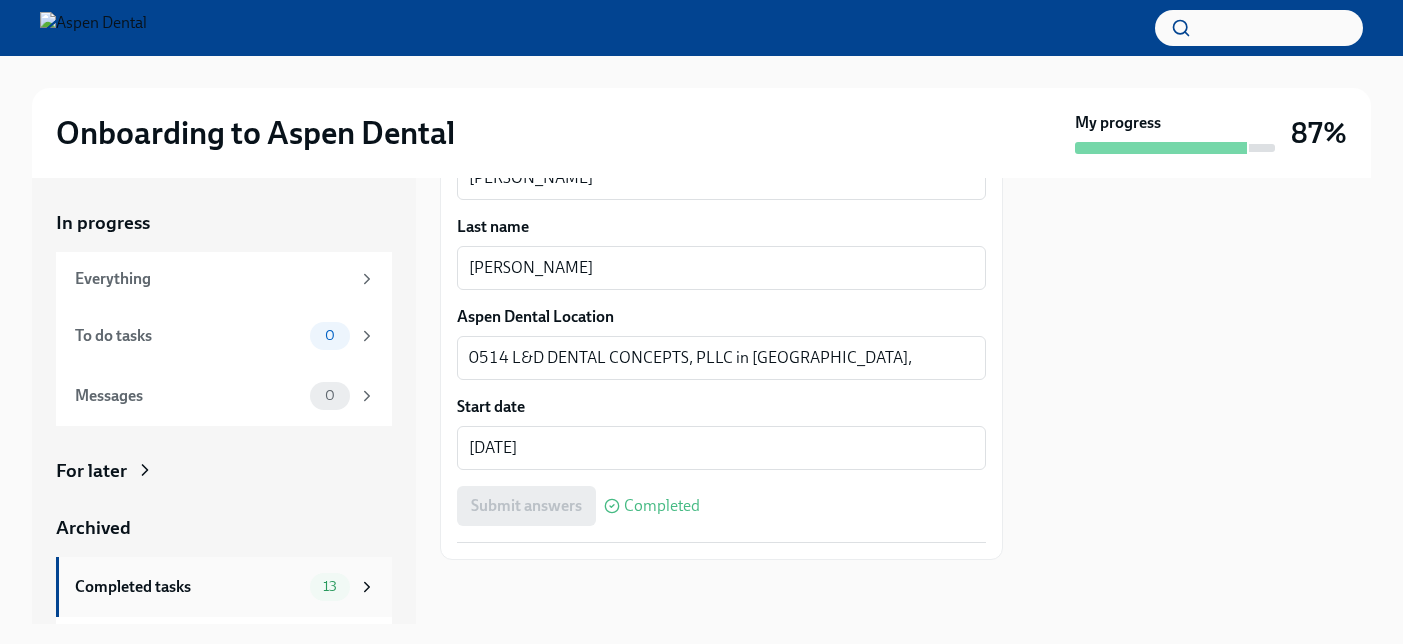 click on "13" at bounding box center (330, 586) 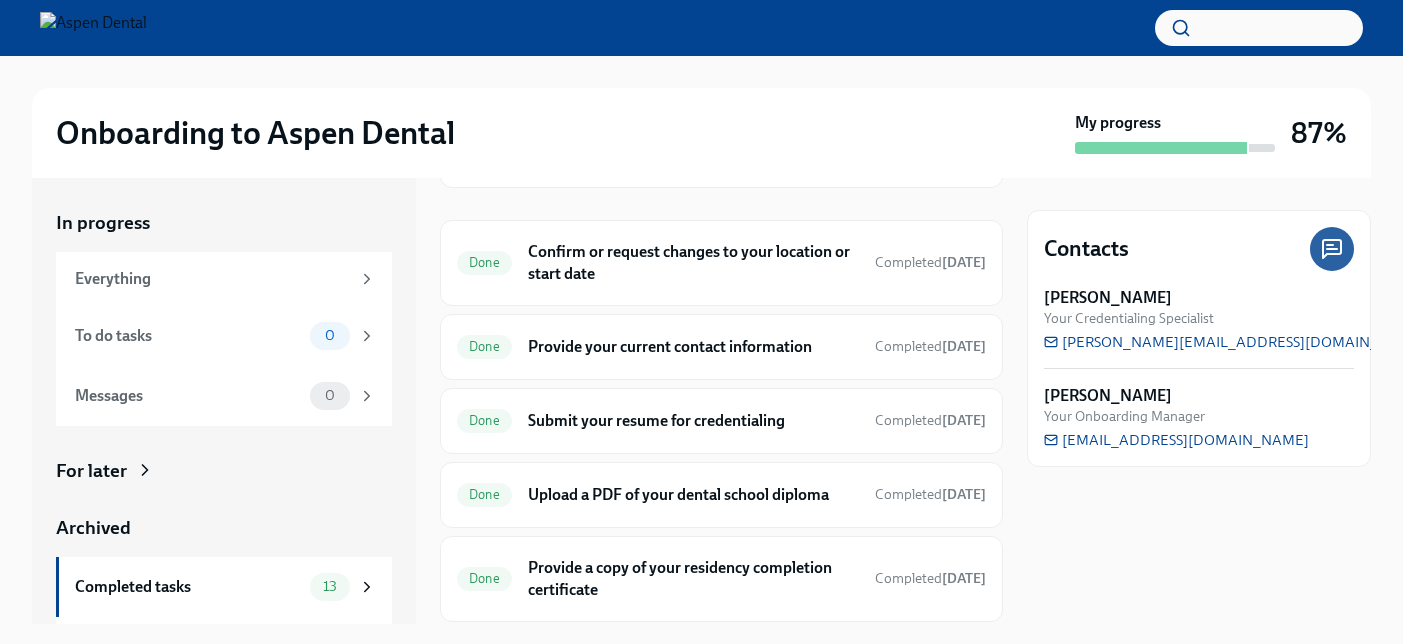 scroll, scrollTop: 458, scrollLeft: 0, axis: vertical 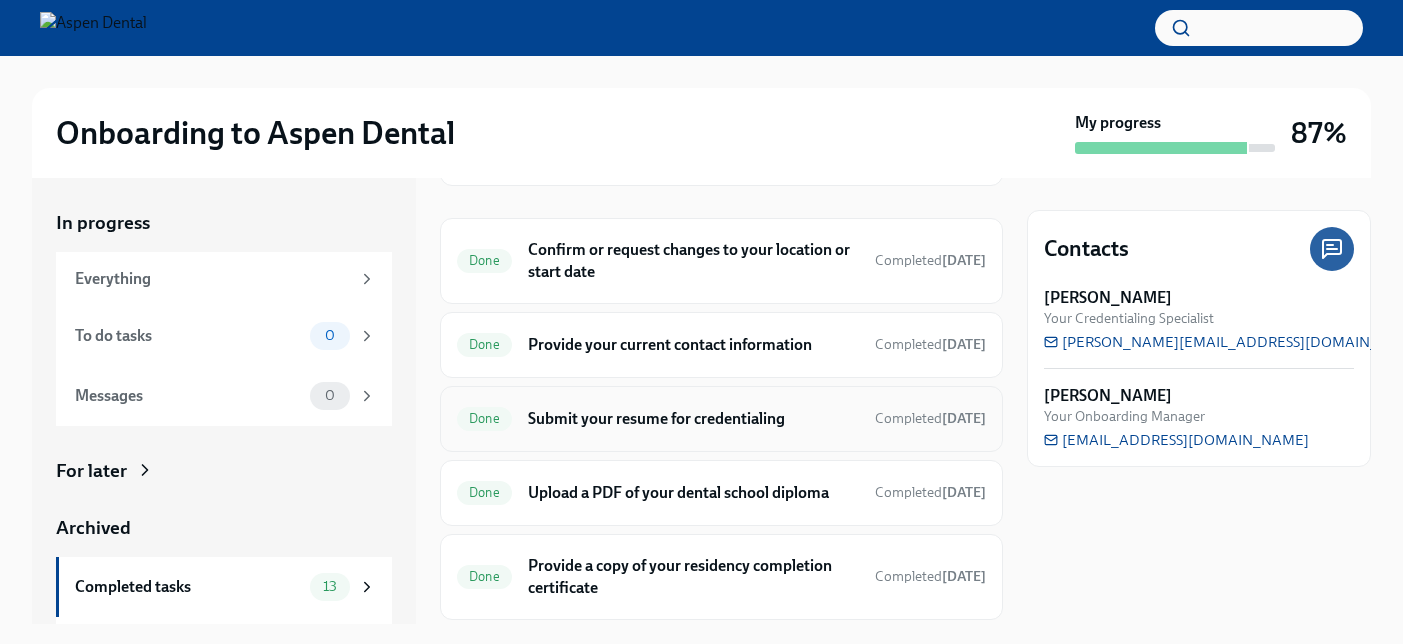 click on "Done Submit your resume for credentialing Completed  6 days ago" at bounding box center [721, 419] 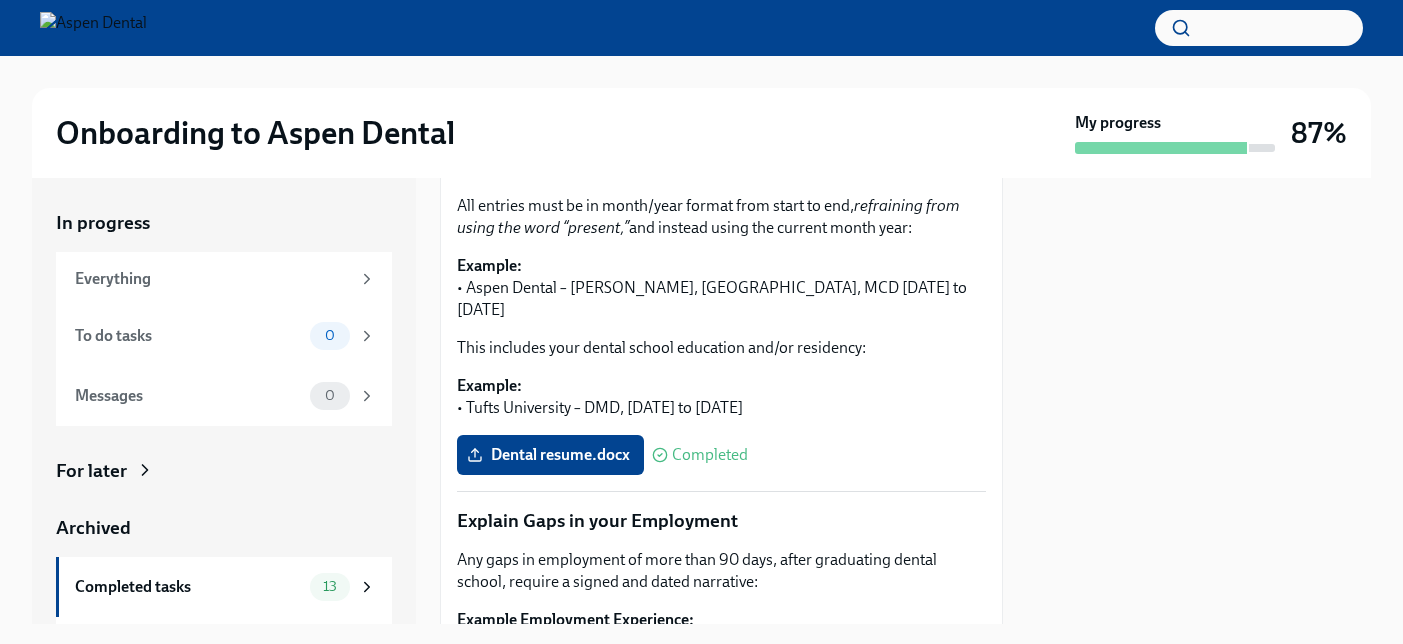 scroll, scrollTop: 423, scrollLeft: 0, axis: vertical 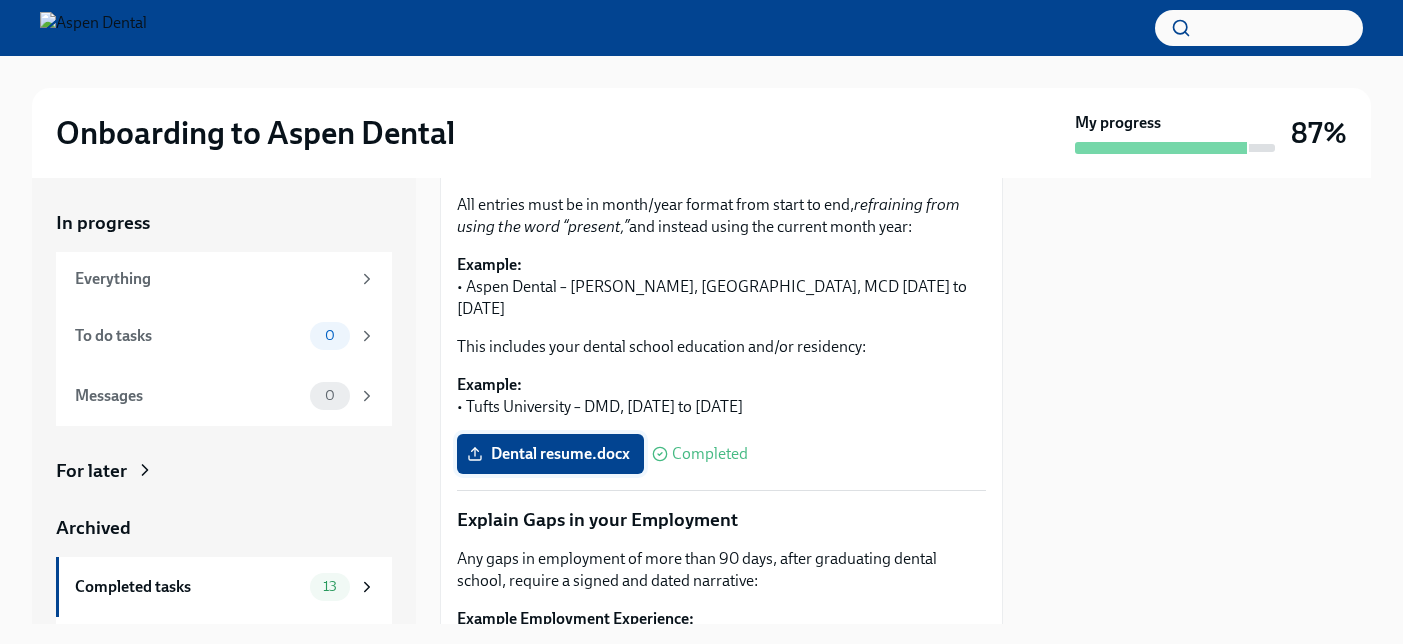 click on "Dental resume.docx" at bounding box center [550, 454] 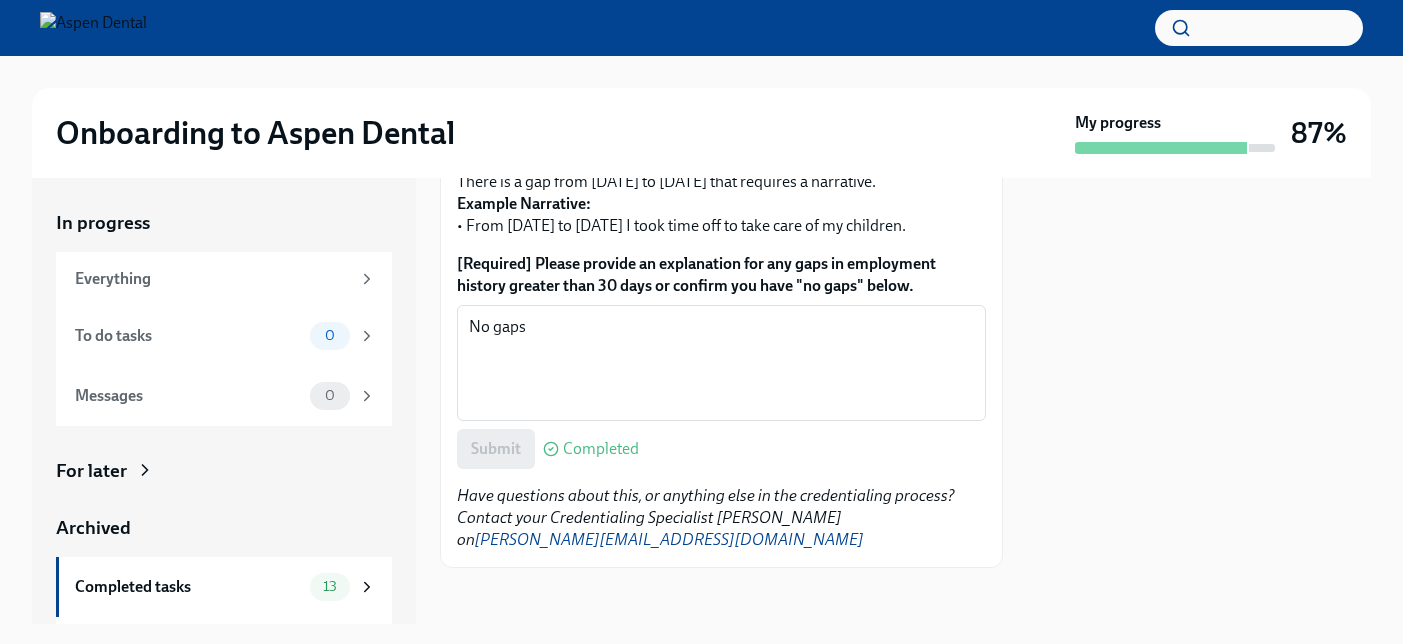 scroll, scrollTop: 935, scrollLeft: 0, axis: vertical 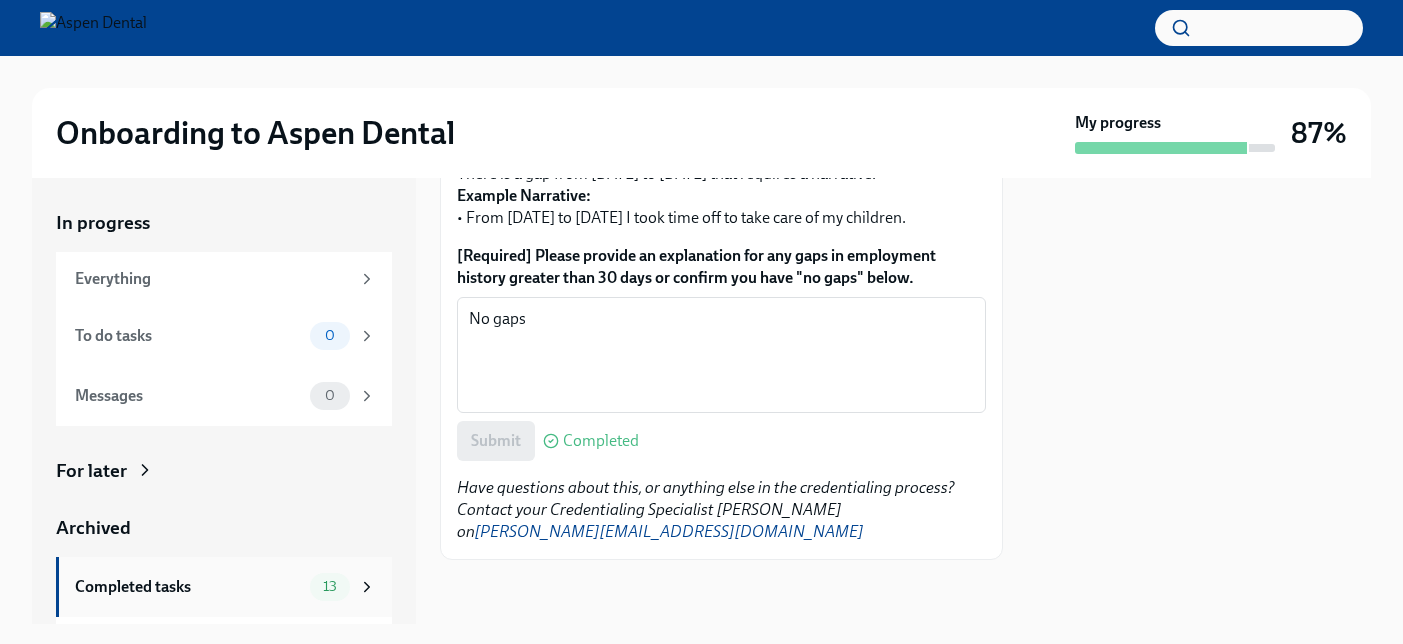 click on "13" at bounding box center (330, 586) 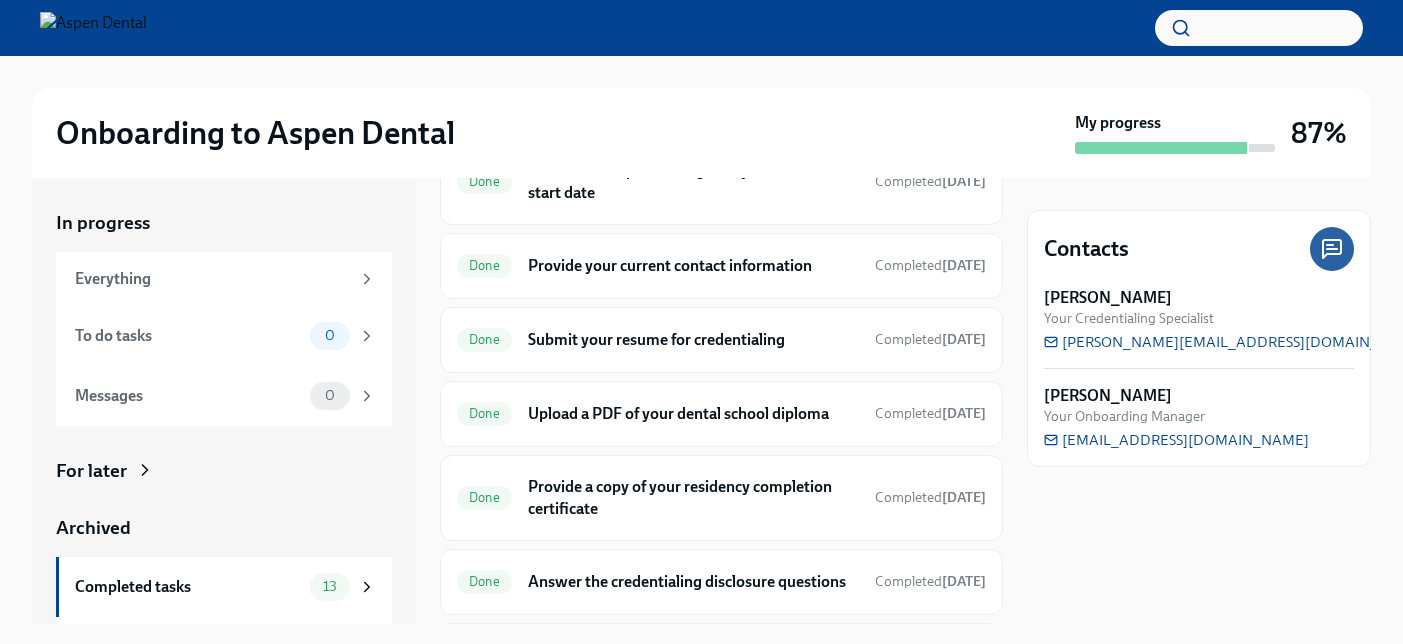 scroll, scrollTop: 540, scrollLeft: 0, axis: vertical 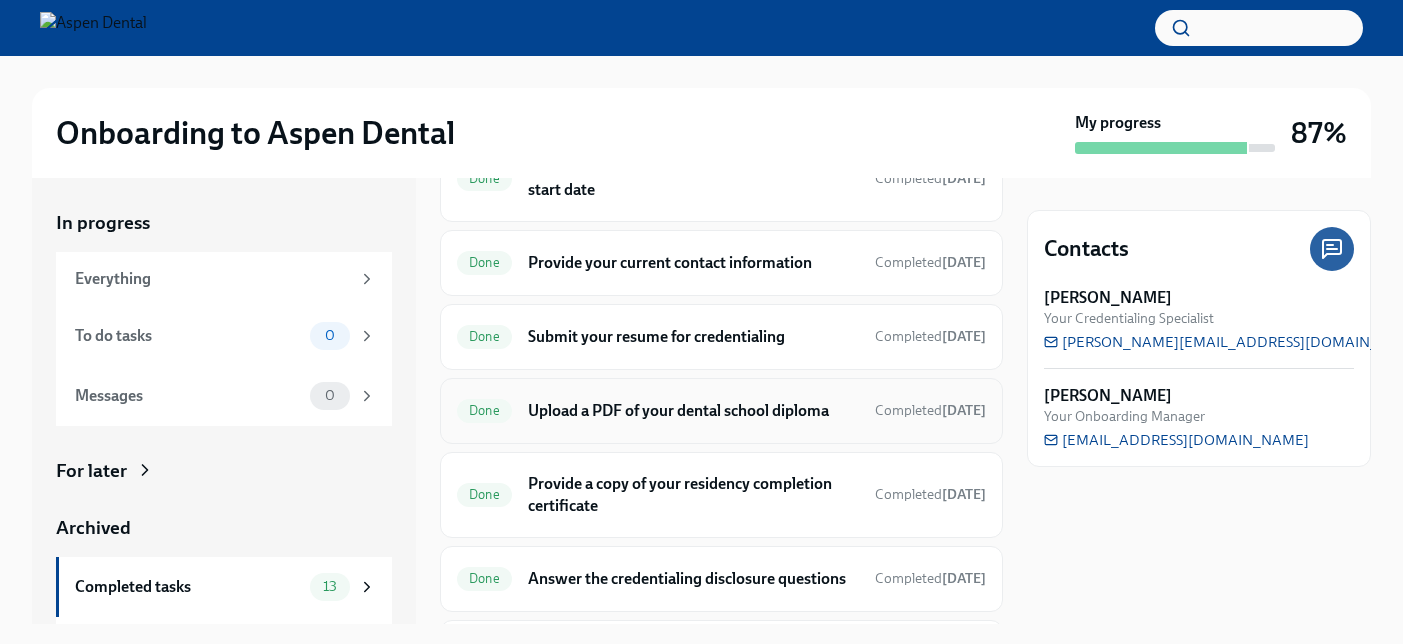 click on "Upload a PDF of your dental school diploma" at bounding box center [693, 411] 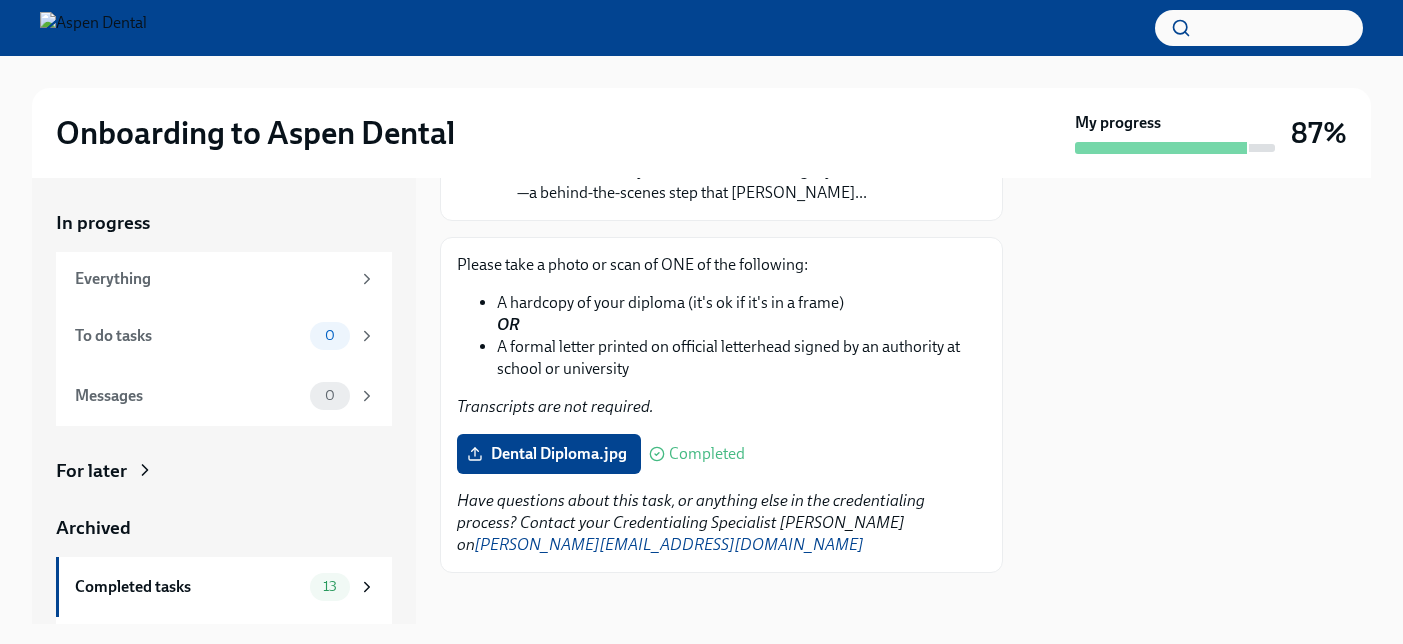 scroll, scrollTop: 222, scrollLeft: 0, axis: vertical 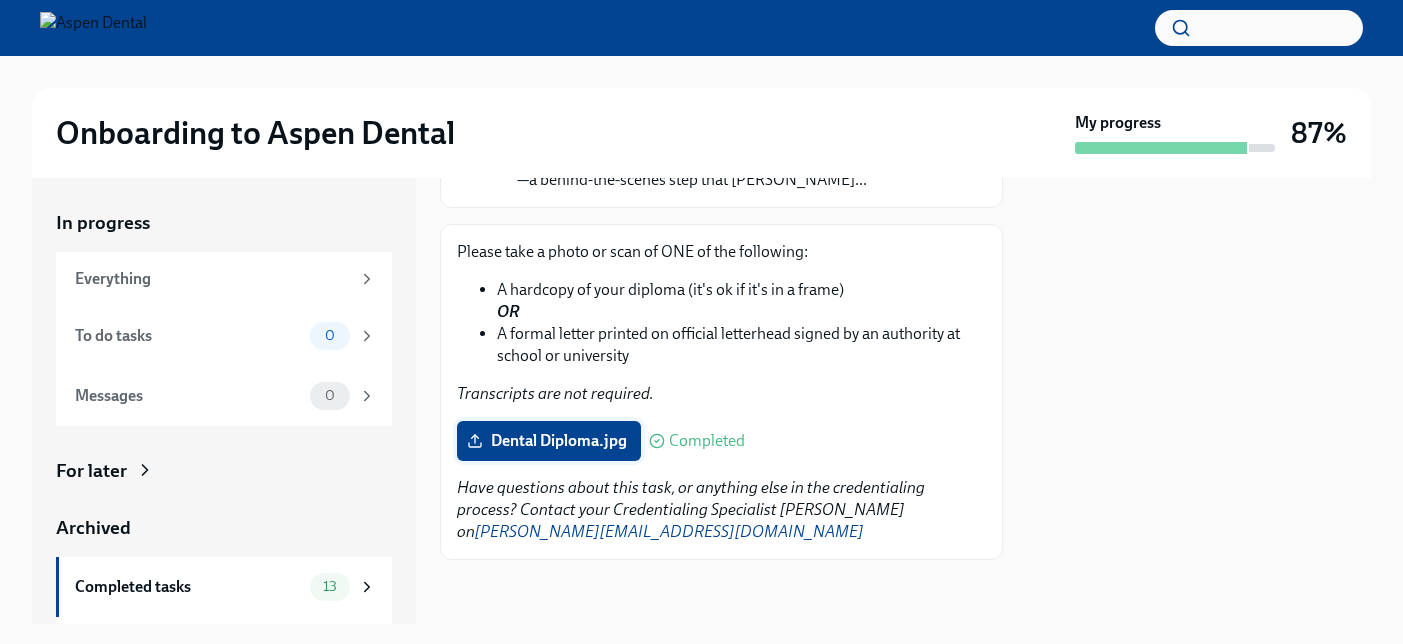 click on "Dental Diploma.jpg" at bounding box center (549, 441) 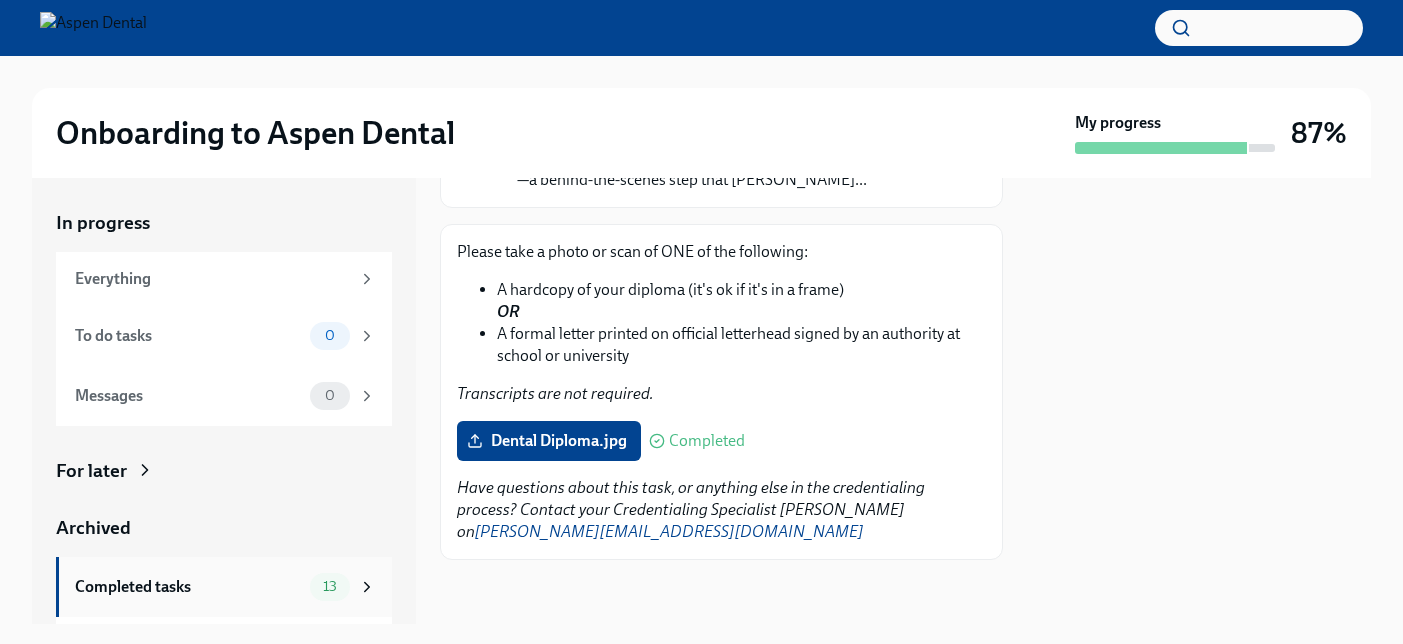 click on "Completed tasks" at bounding box center (188, 587) 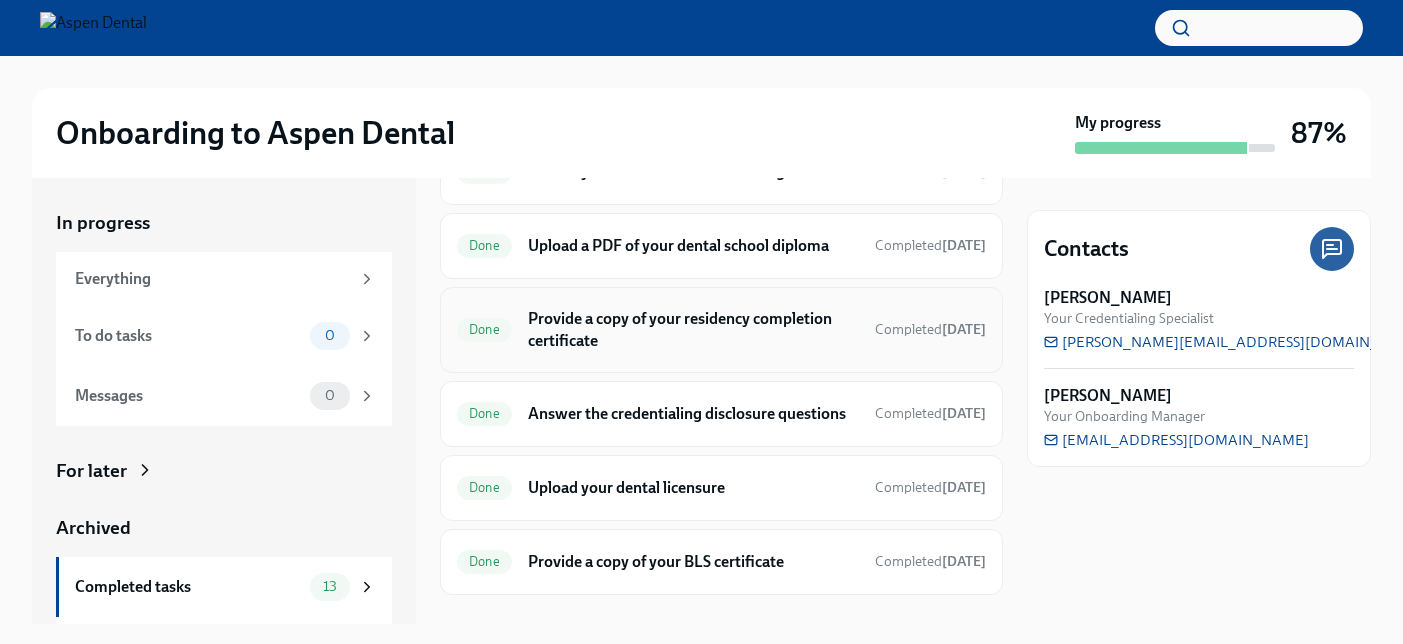 scroll, scrollTop: 706, scrollLeft: 0, axis: vertical 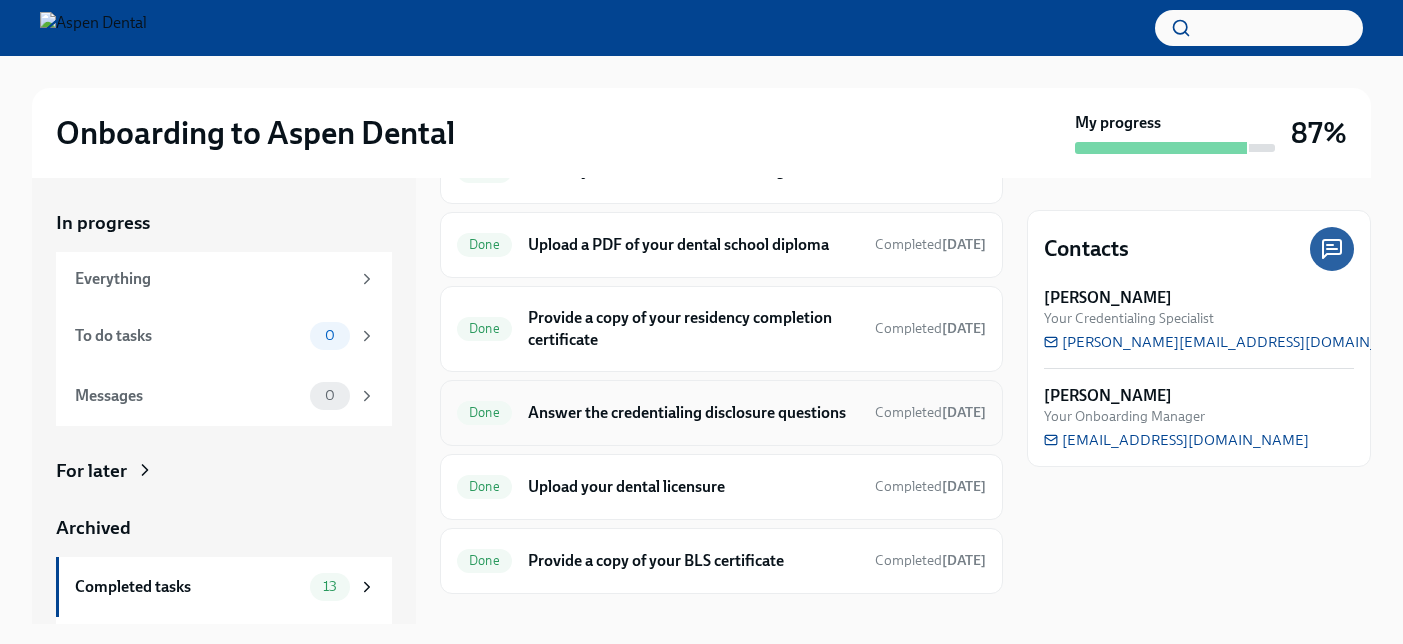 click on "Answer the credentialing disclosure questions" at bounding box center (693, 413) 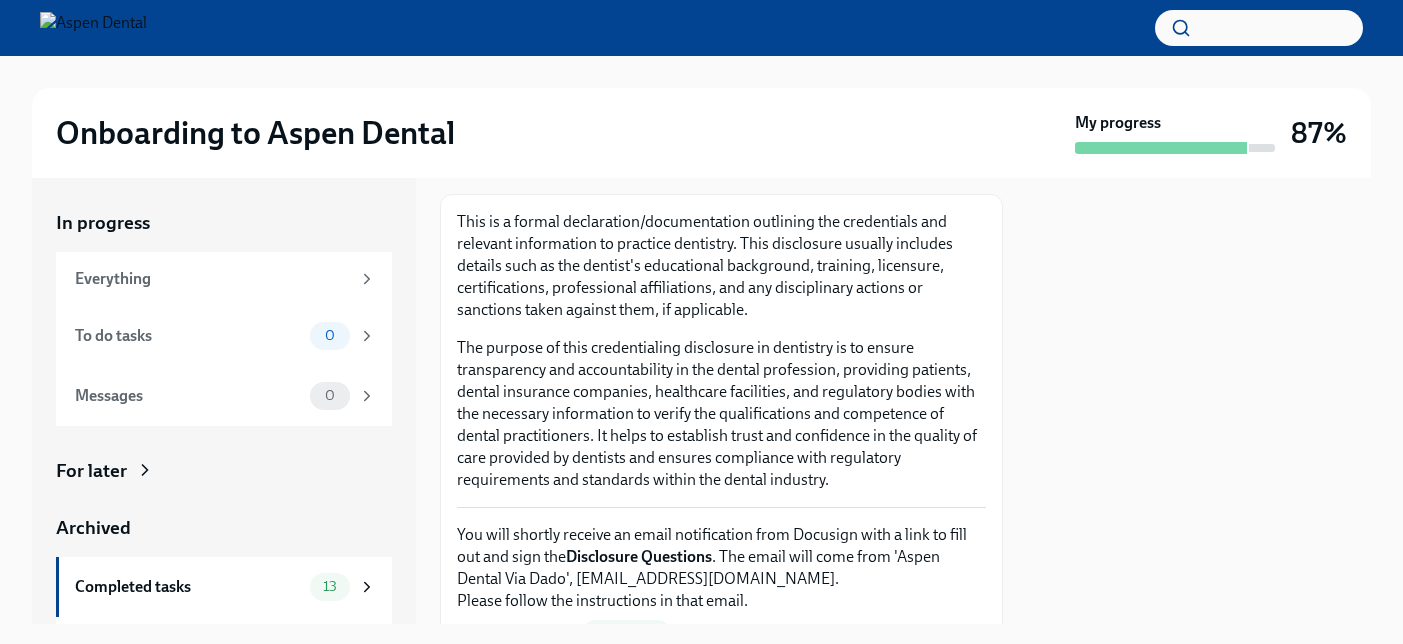 scroll, scrollTop: 462, scrollLeft: 0, axis: vertical 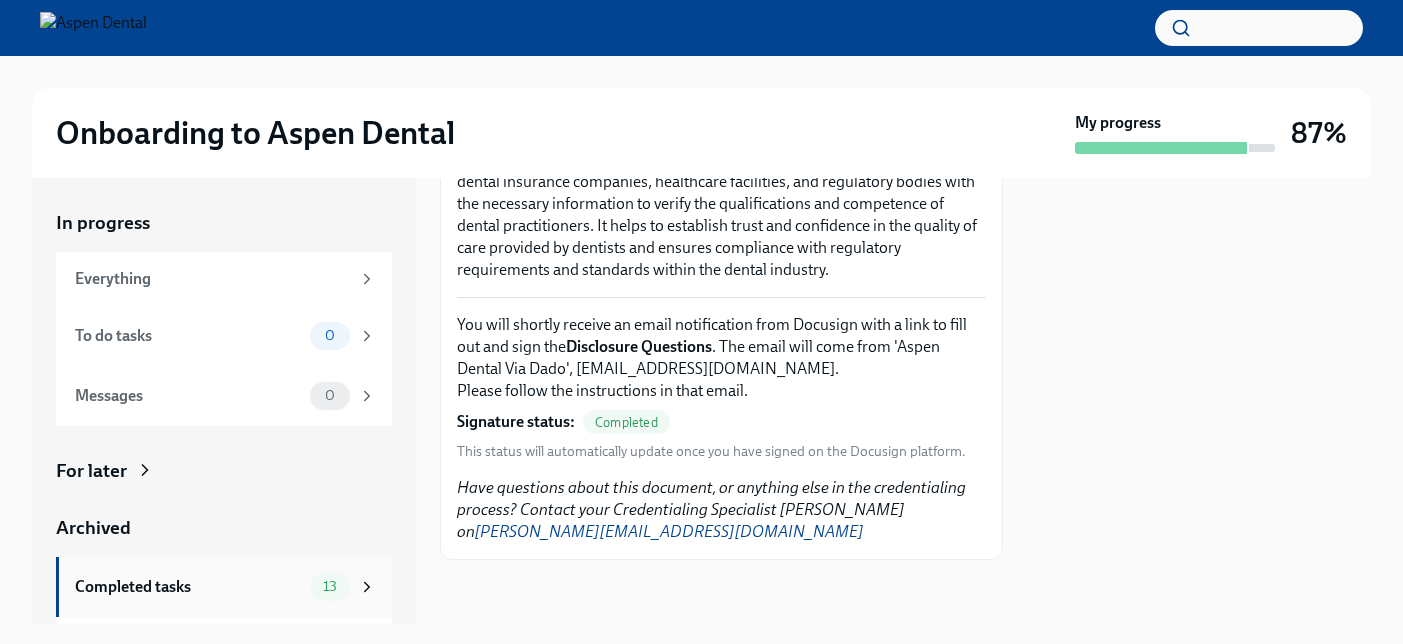 click on "Completed tasks" at bounding box center [188, 587] 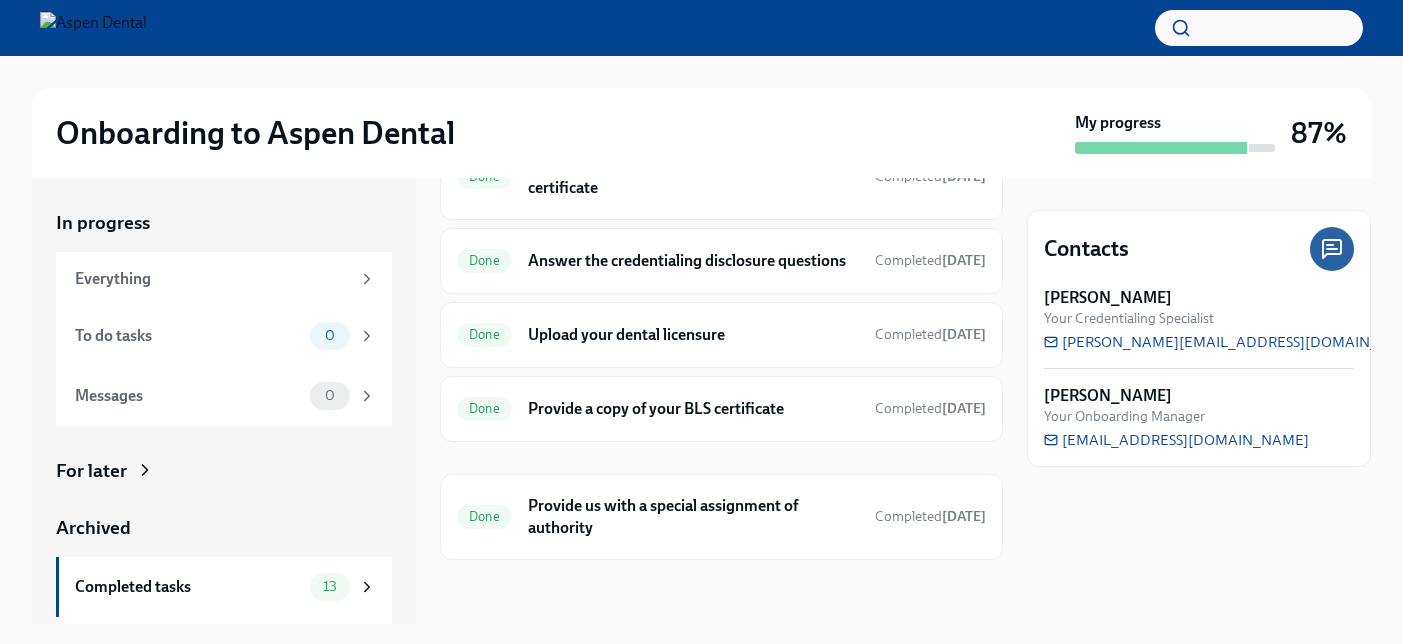 scroll, scrollTop: 877, scrollLeft: 0, axis: vertical 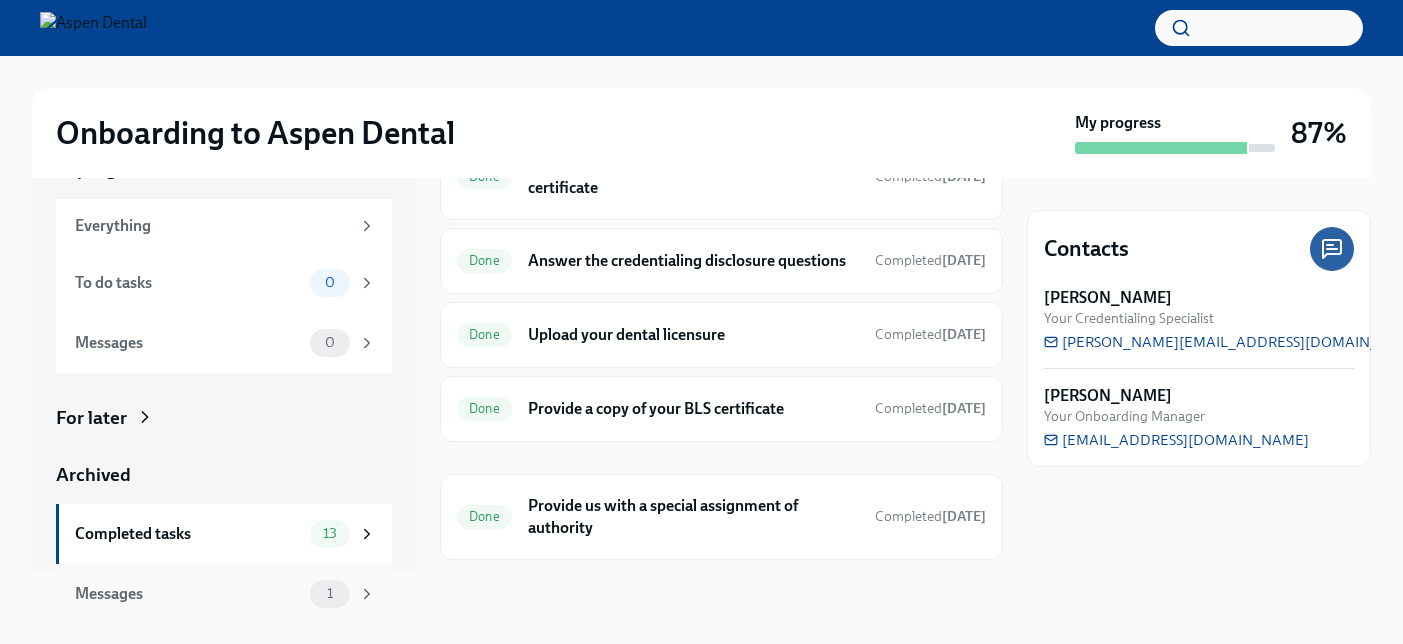 click on "Messages" at bounding box center (188, 594) 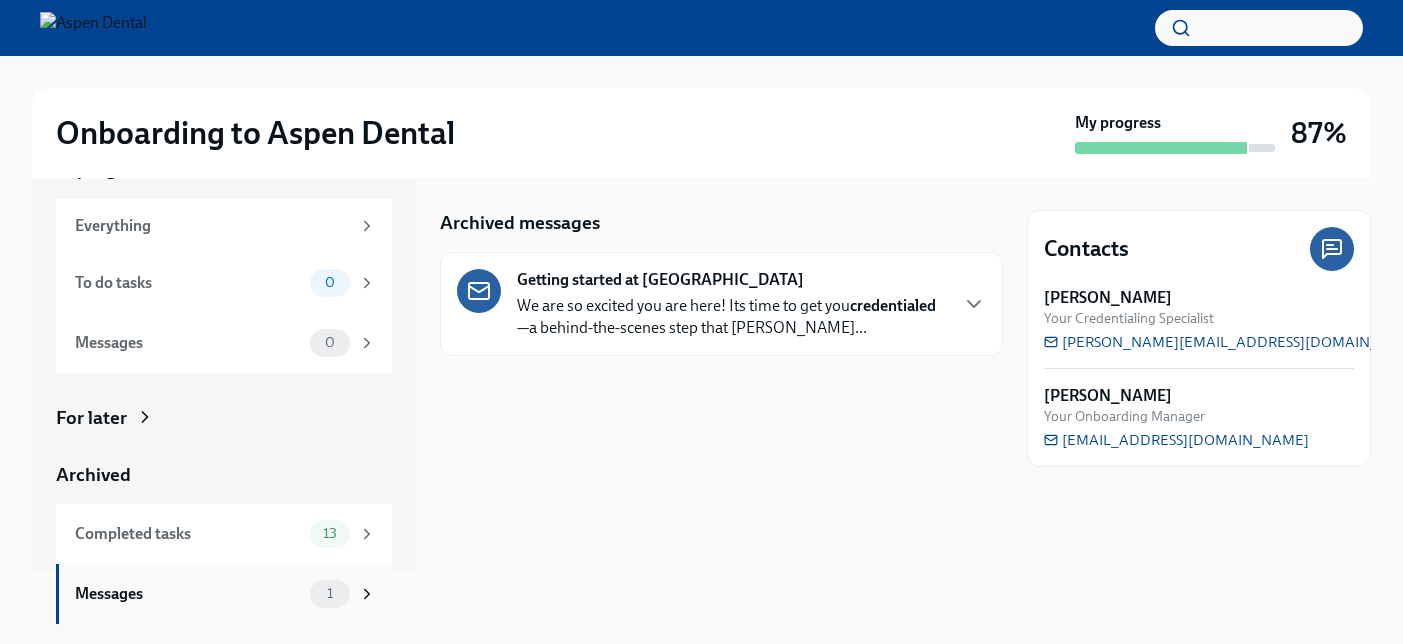 scroll, scrollTop: 0, scrollLeft: 0, axis: both 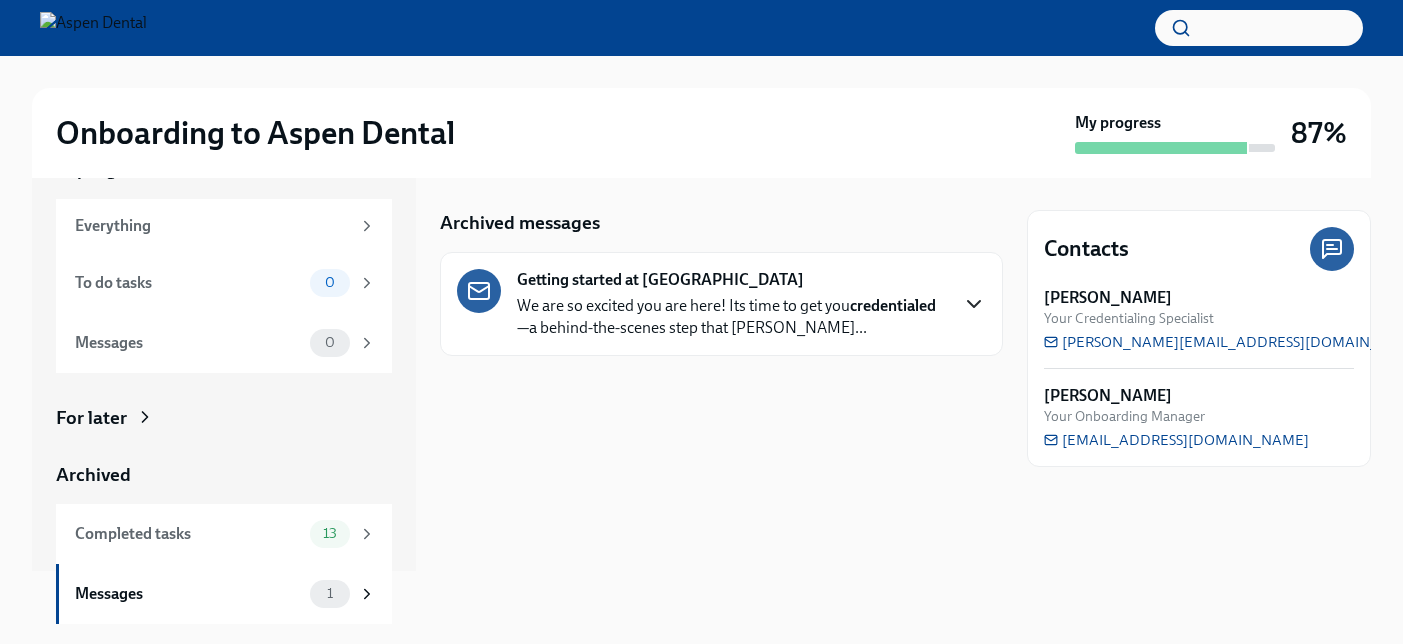 click 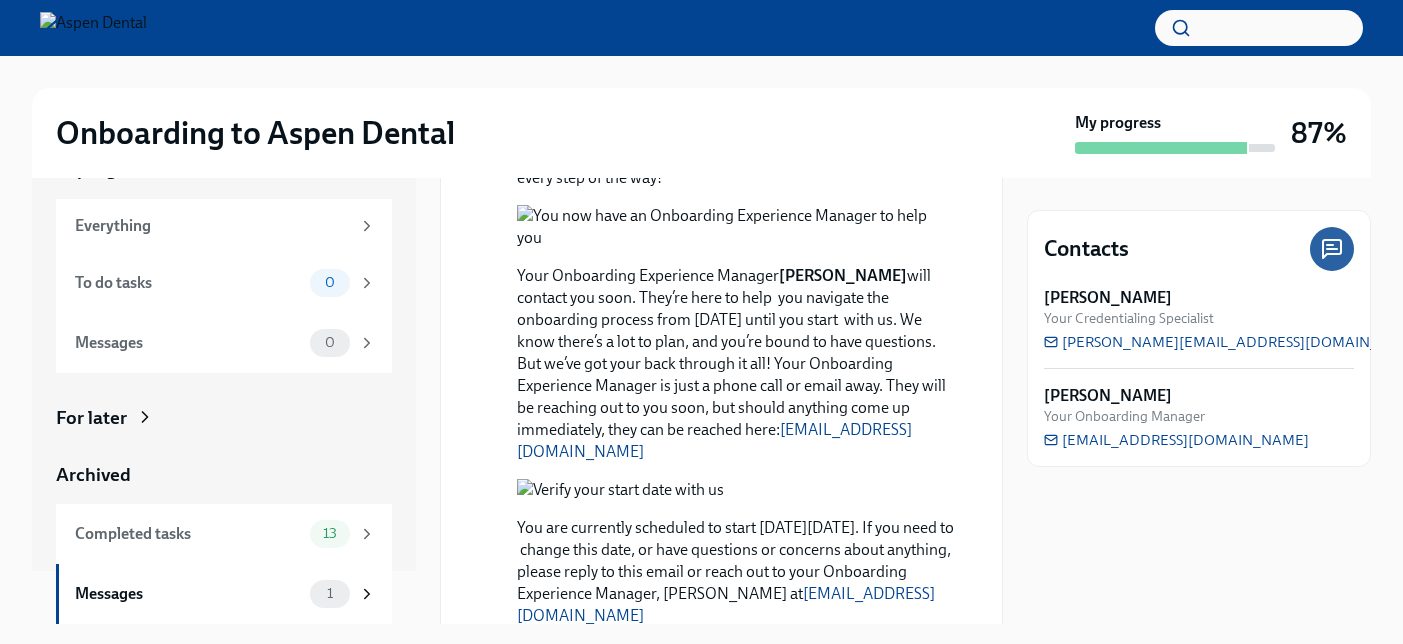 scroll, scrollTop: 0, scrollLeft: 0, axis: both 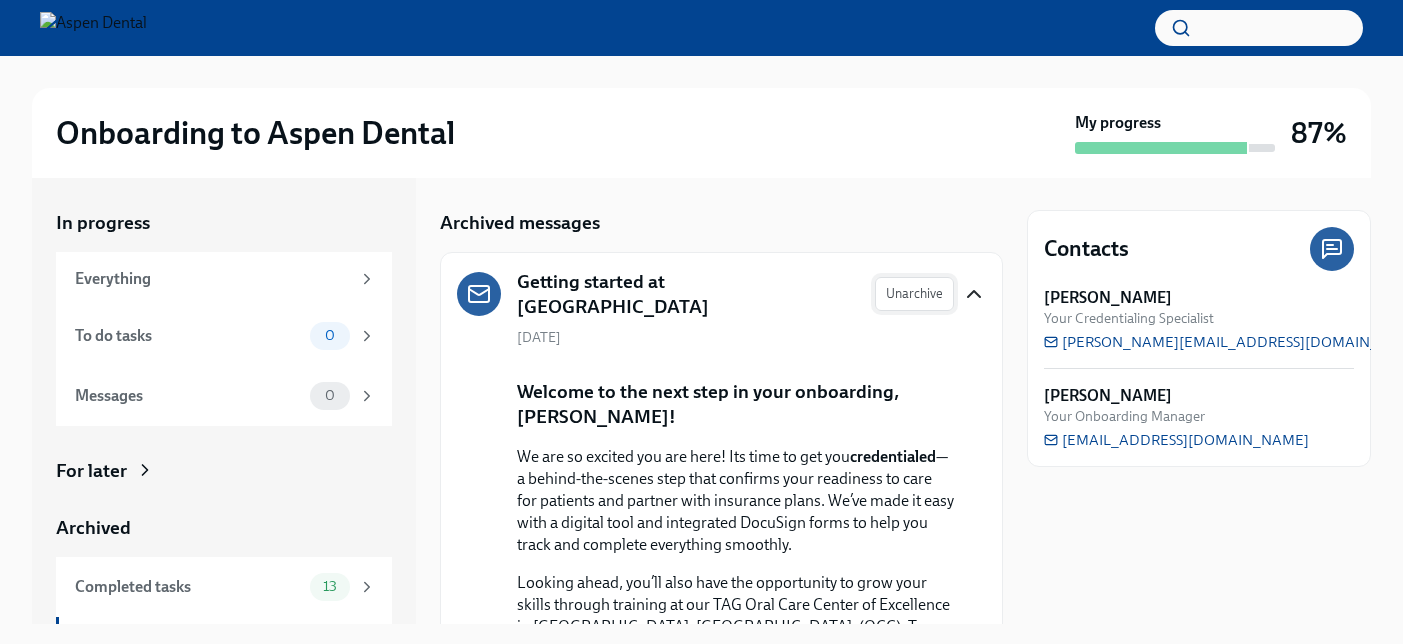click on "Unarchive" at bounding box center (914, 294) 